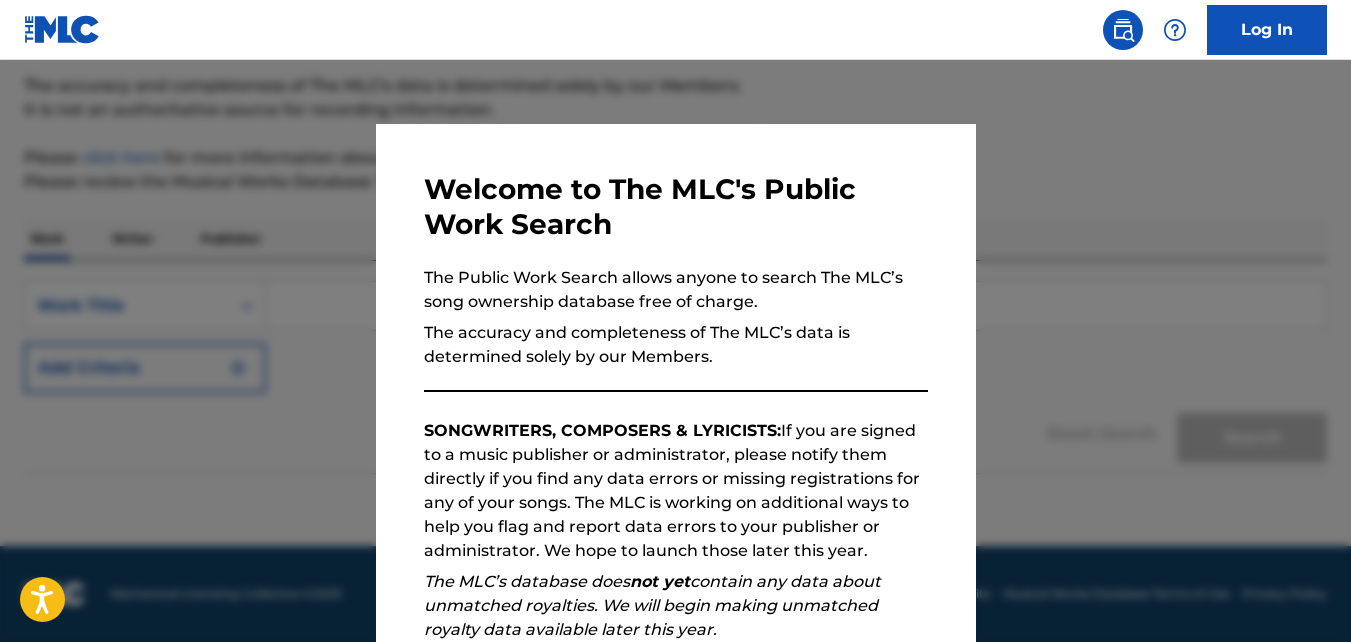 scroll, scrollTop: 0, scrollLeft: 0, axis: both 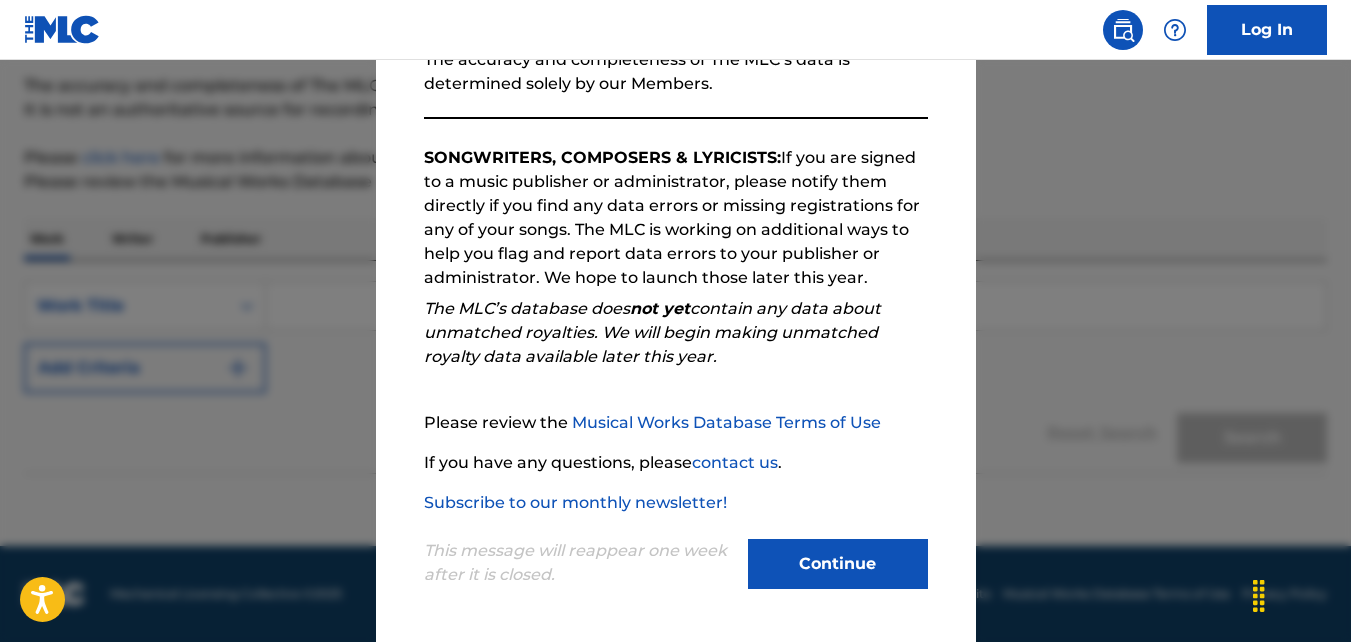 click on "Continue" at bounding box center [838, 564] 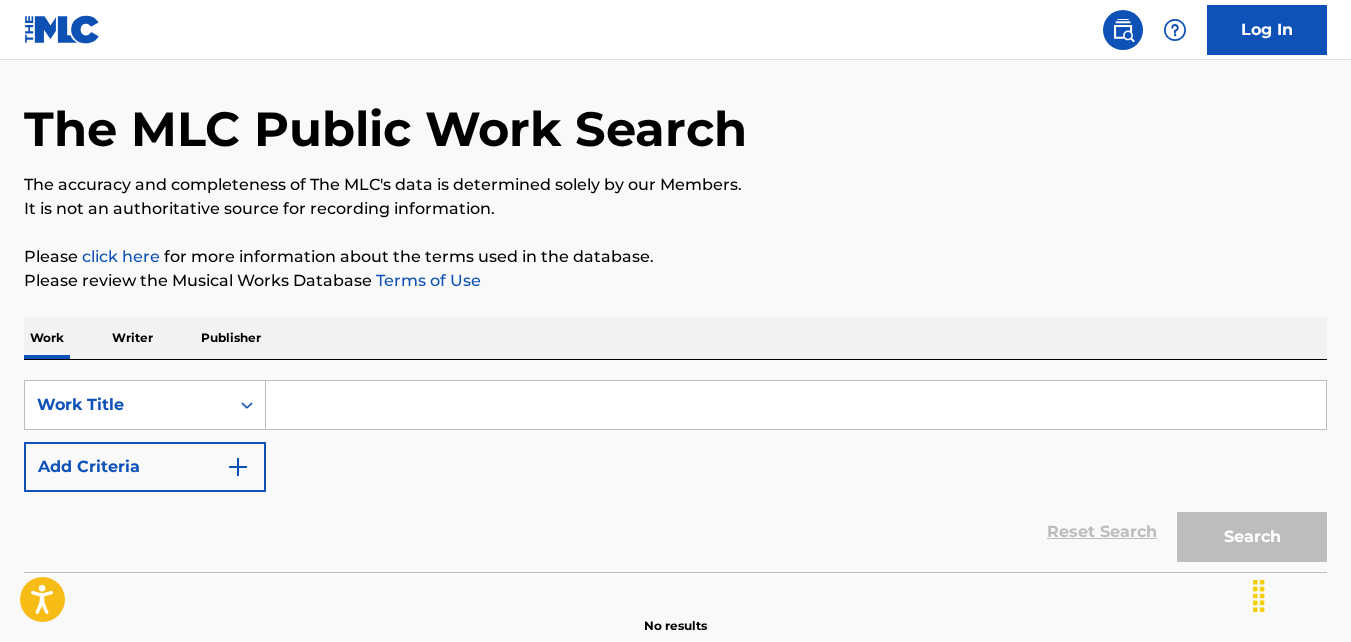 scroll, scrollTop: 100, scrollLeft: 0, axis: vertical 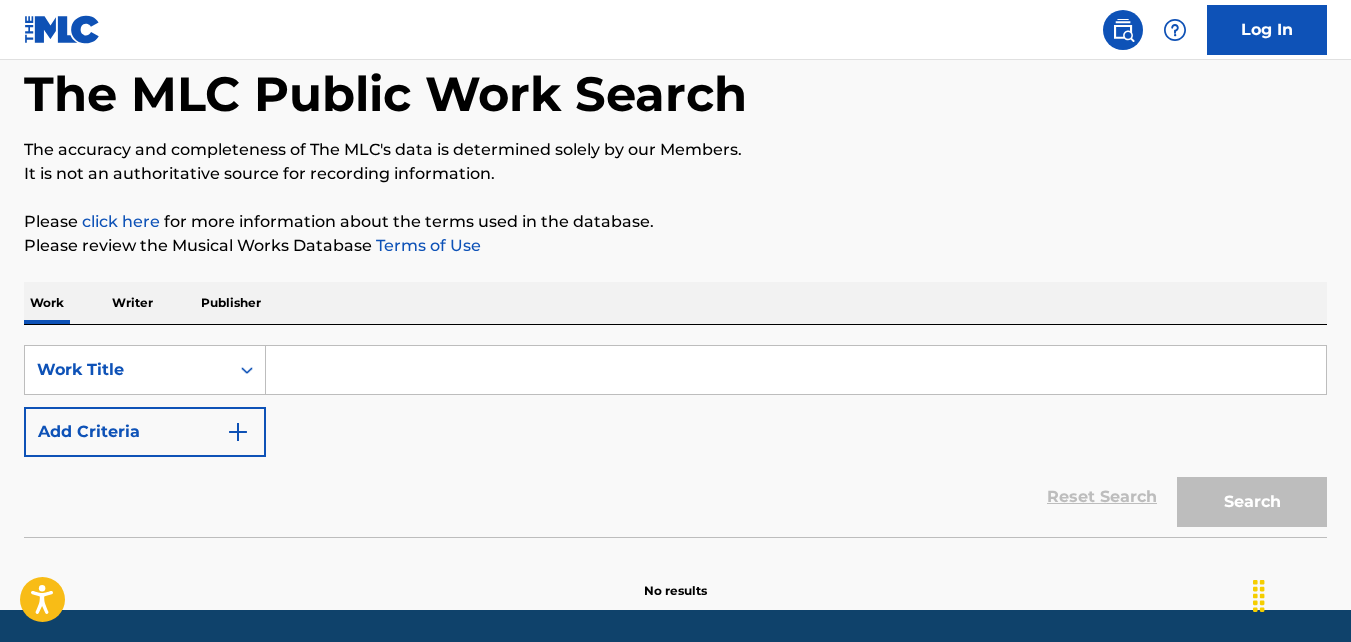 click at bounding box center [796, 370] 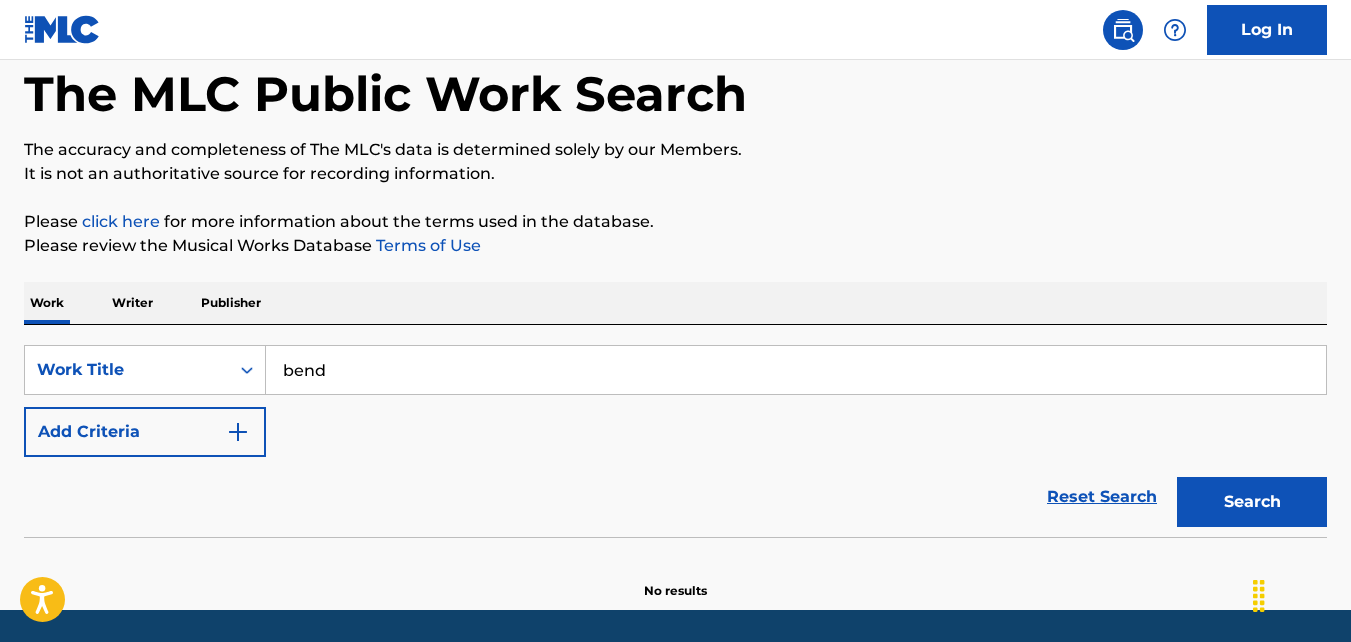 type on "bend" 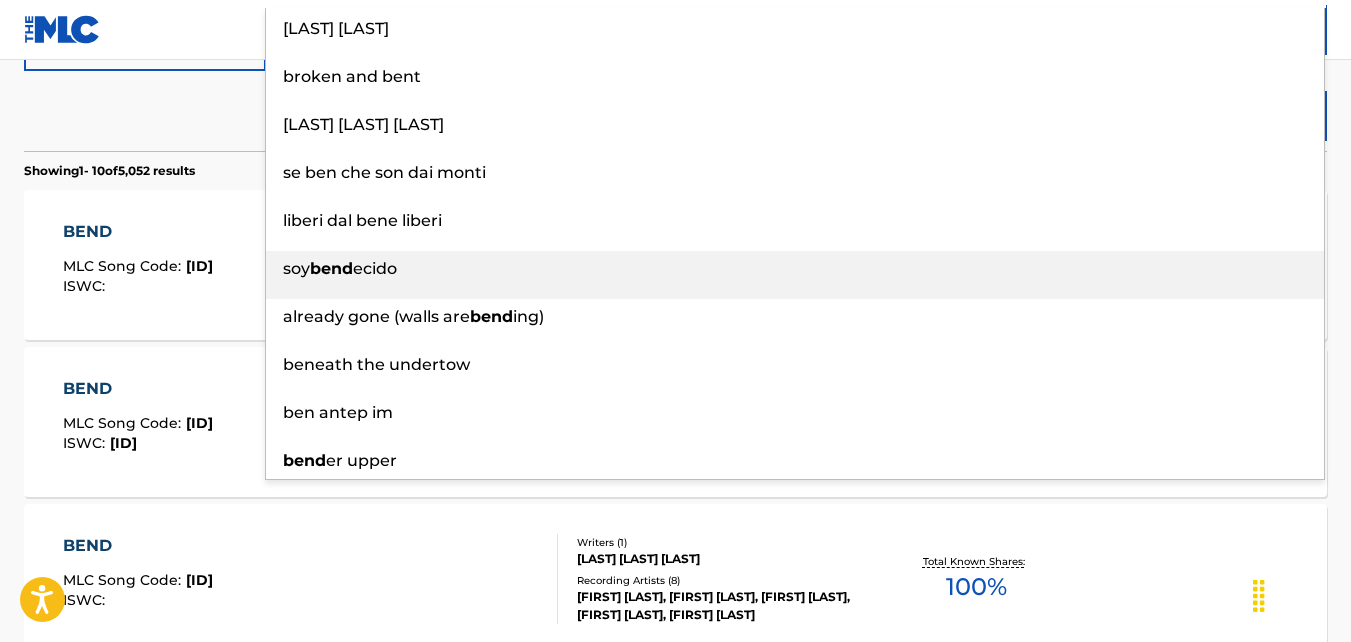 scroll, scrollTop: 500, scrollLeft: 0, axis: vertical 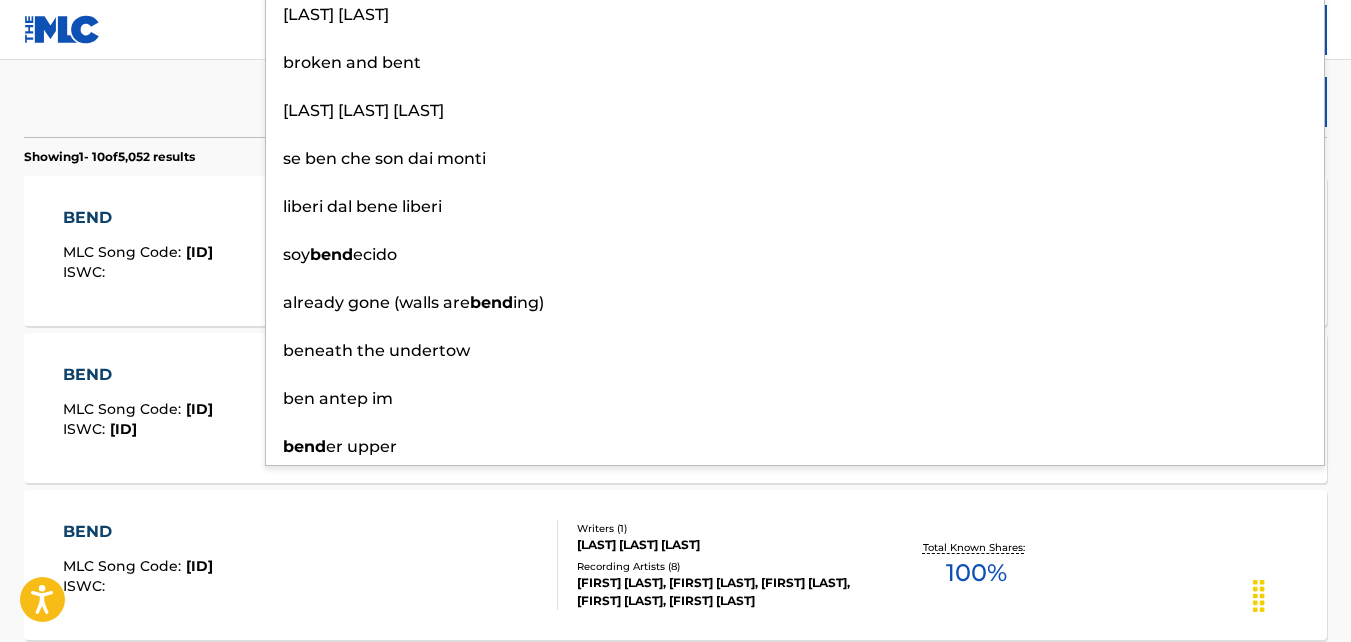 click on "Reset Search Search" at bounding box center (675, 97) 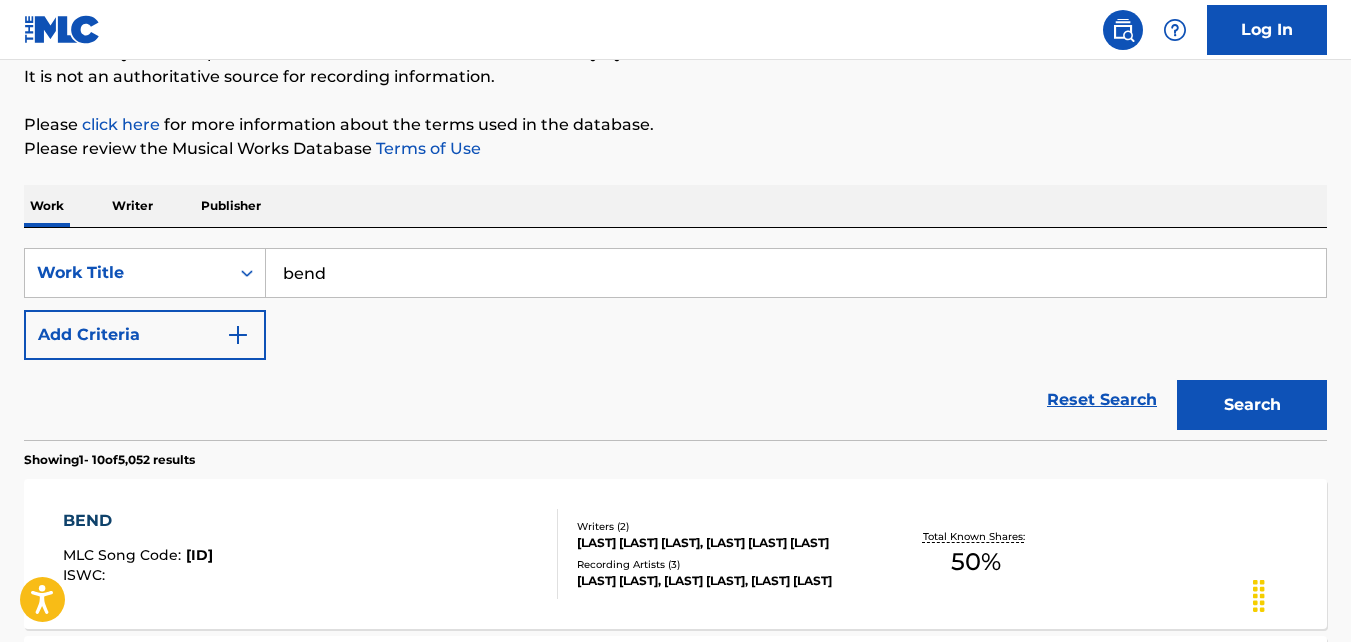 scroll, scrollTop: 200, scrollLeft: 0, axis: vertical 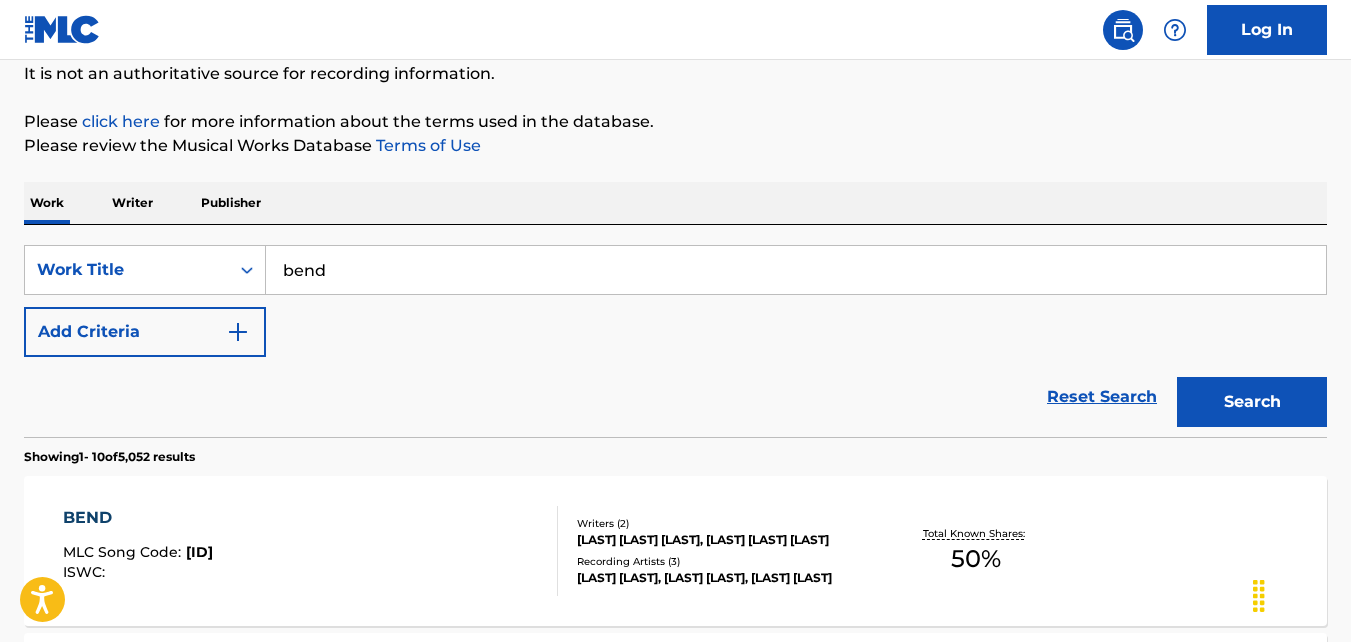 click on "Writer" at bounding box center (132, 203) 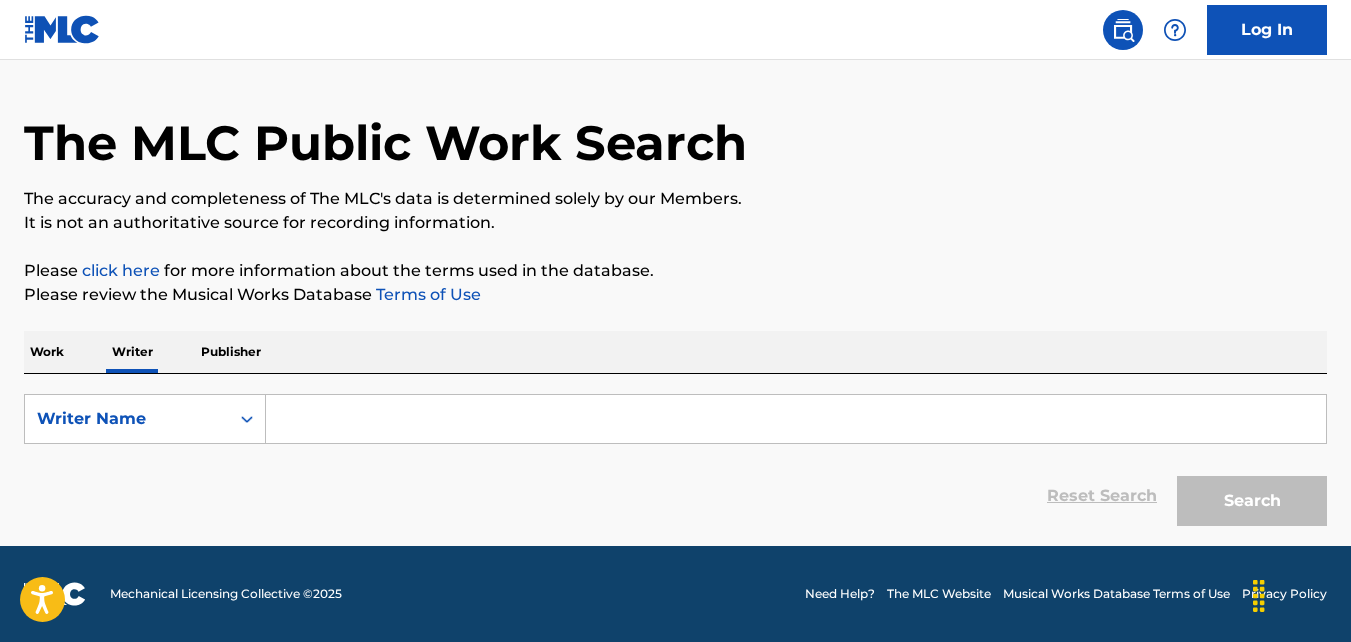 scroll, scrollTop: 0, scrollLeft: 0, axis: both 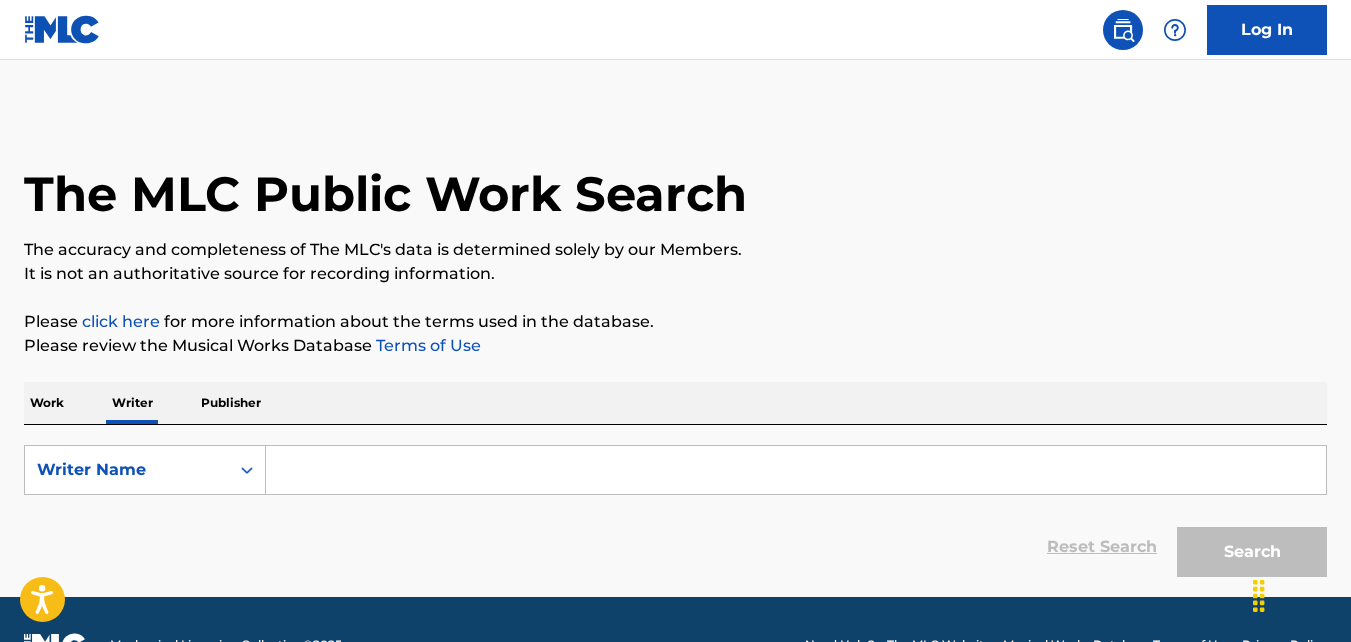 click at bounding box center [796, 470] 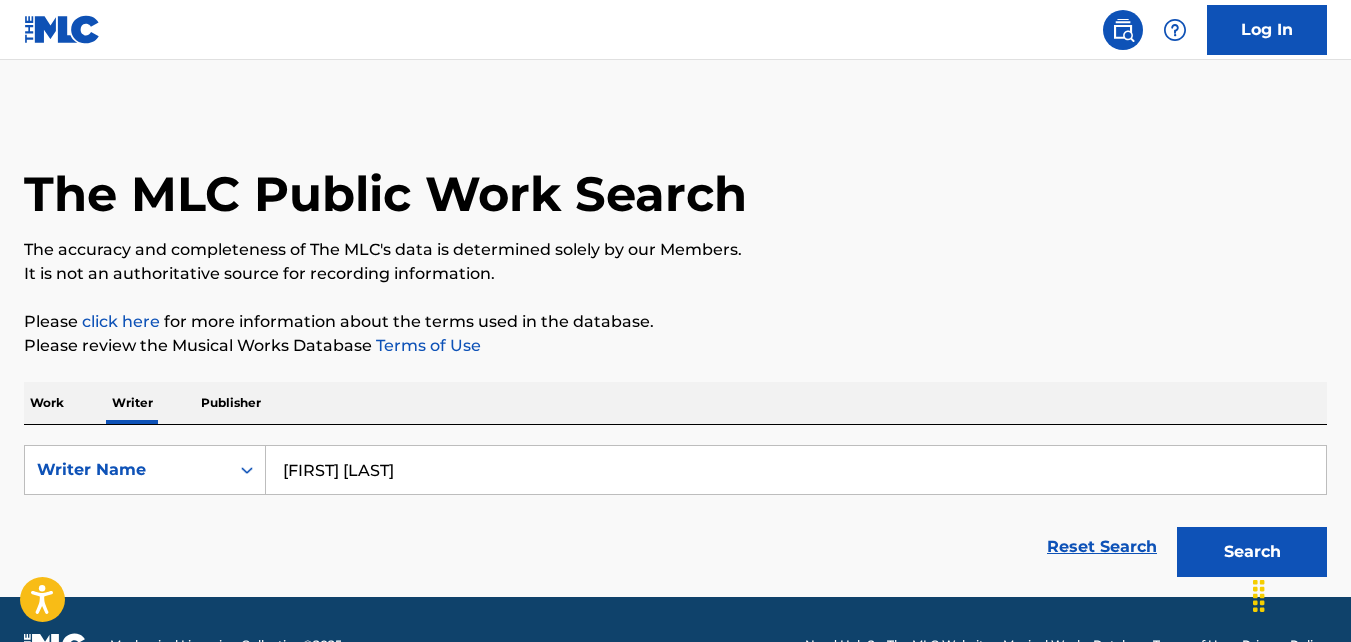 type on "[FIRST] [LAST]" 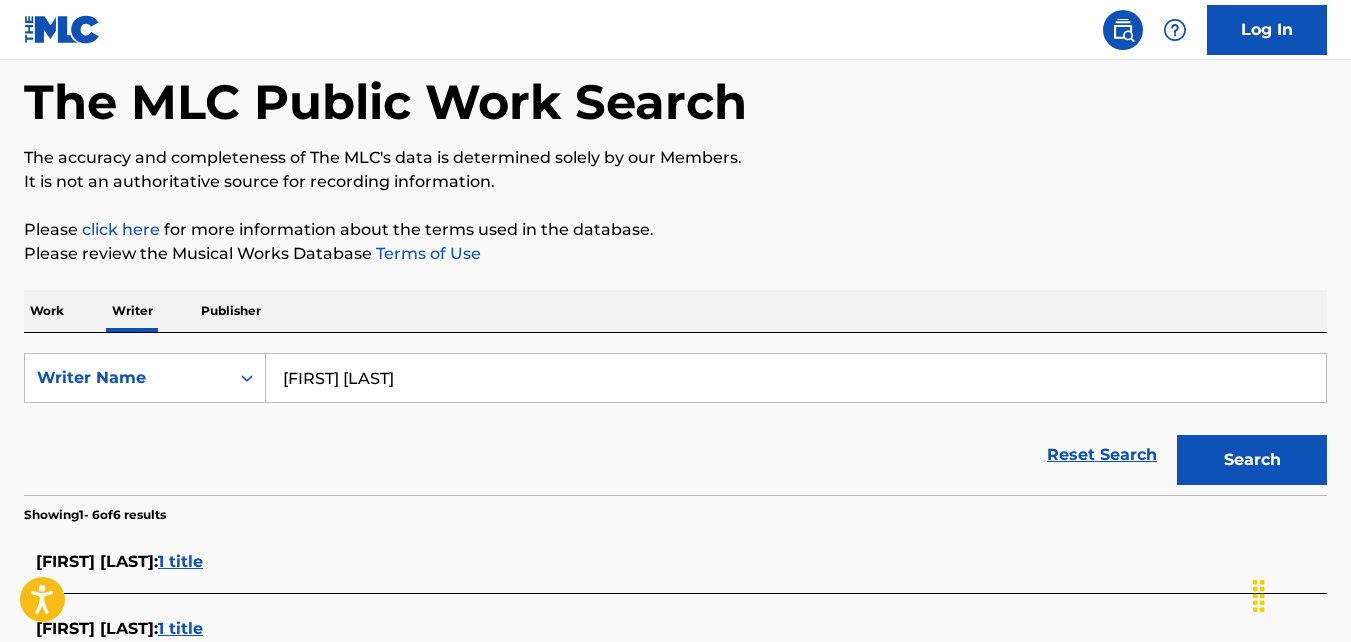 scroll, scrollTop: 0, scrollLeft: 0, axis: both 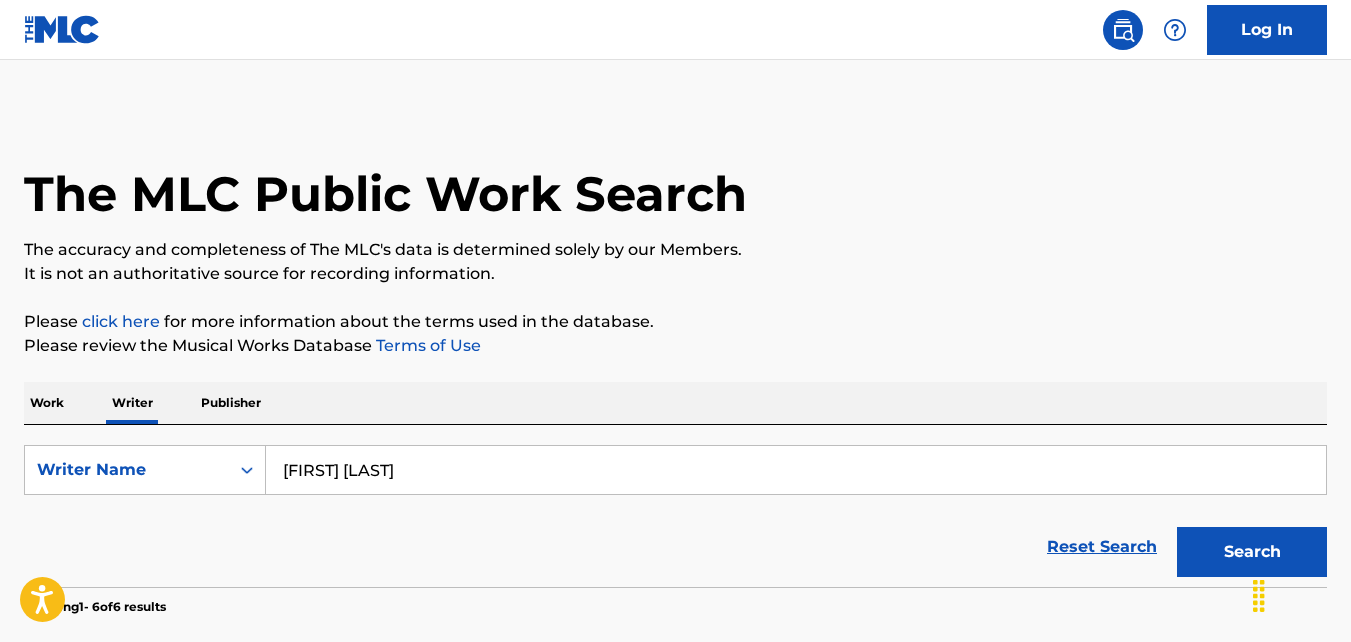 click on "Work" at bounding box center [47, 403] 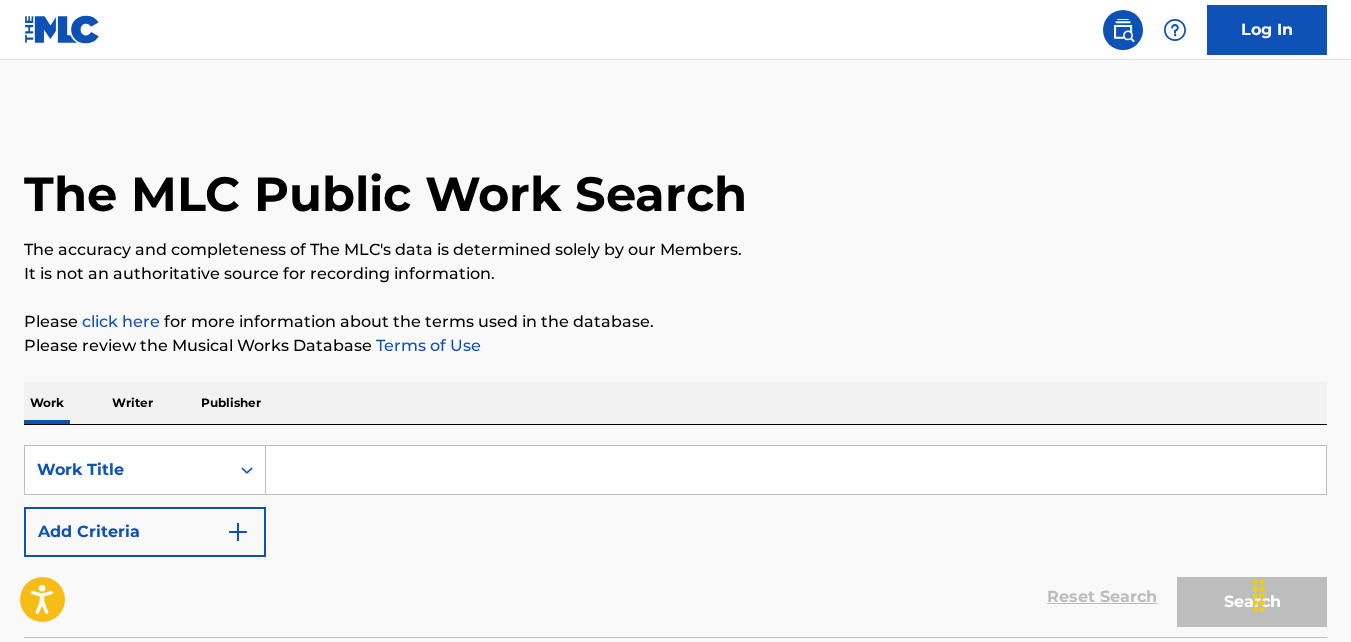 click at bounding box center [796, 470] 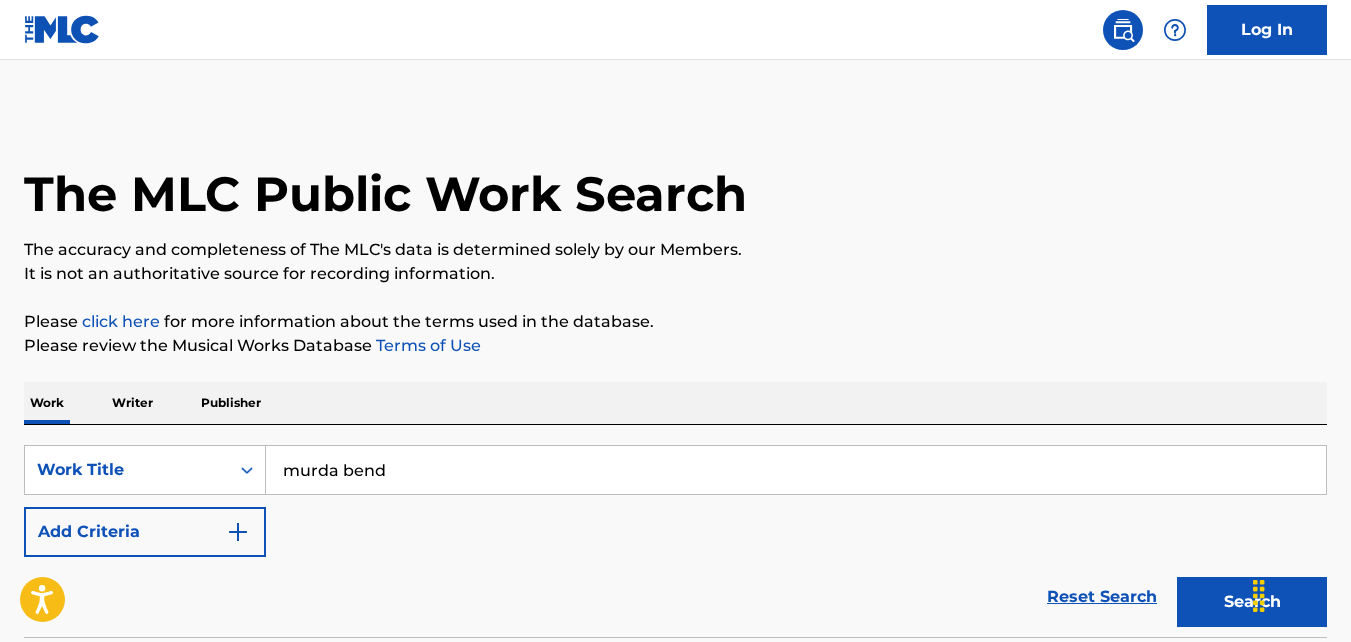 type on "murda bend" 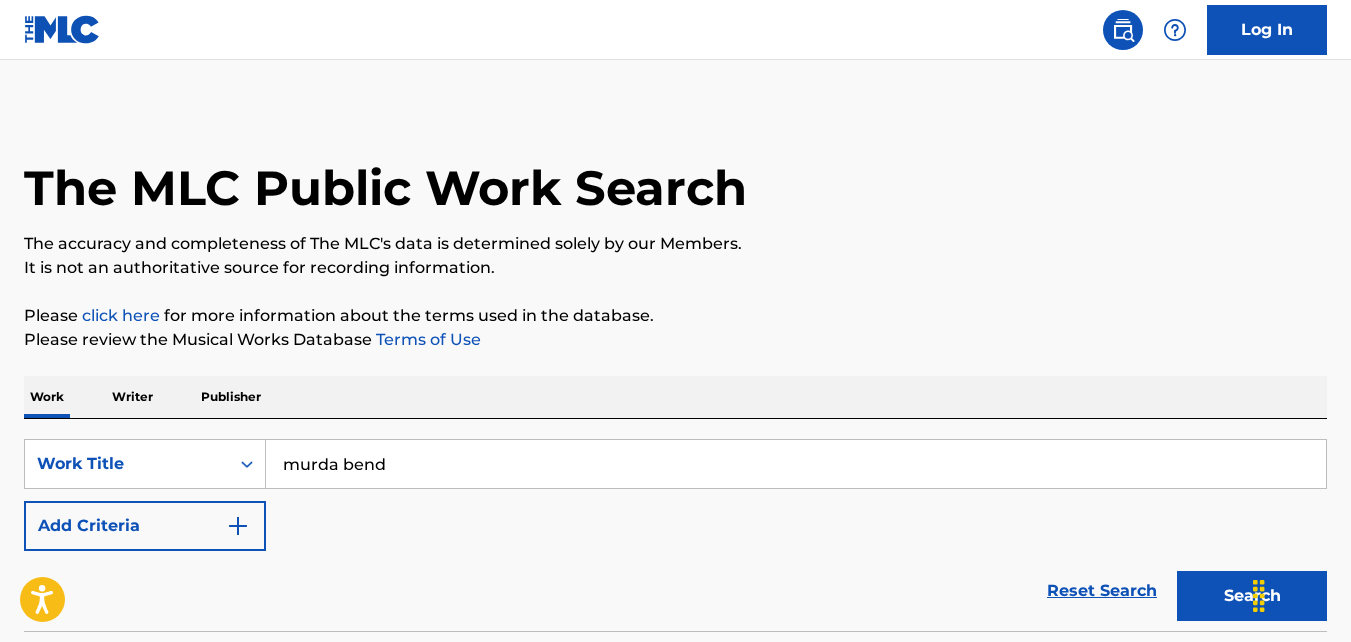 scroll, scrollTop: 206, scrollLeft: 0, axis: vertical 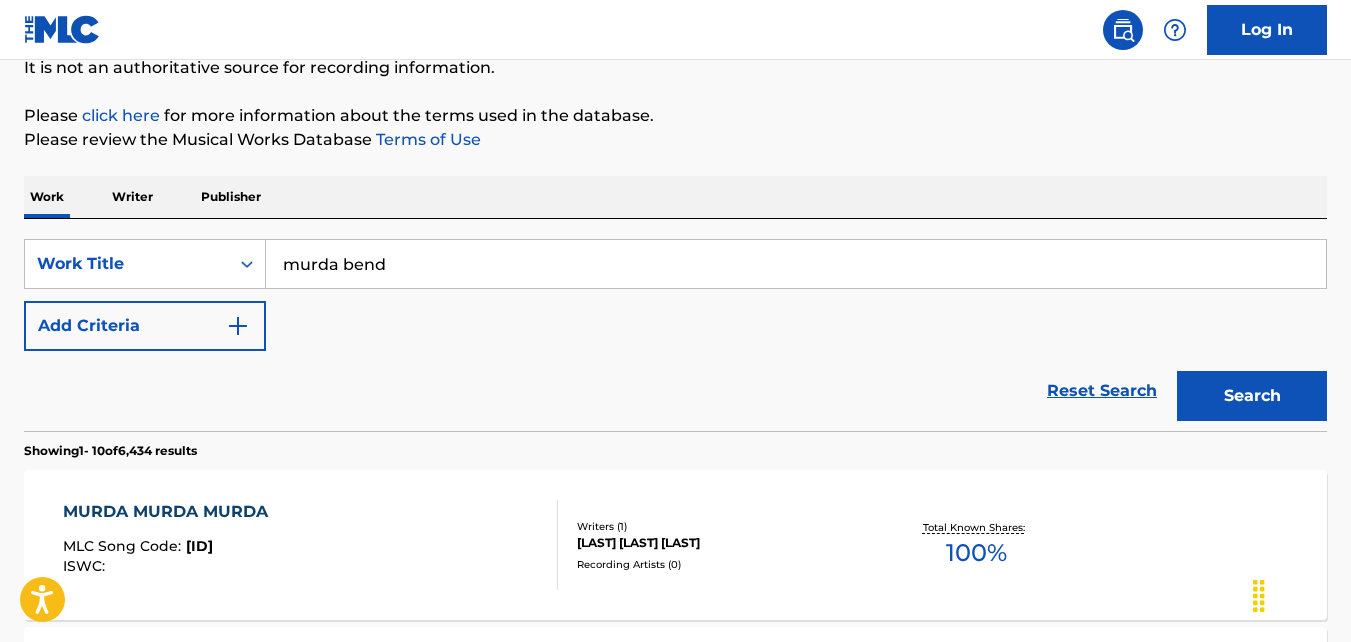 click on "Writer" at bounding box center (132, 197) 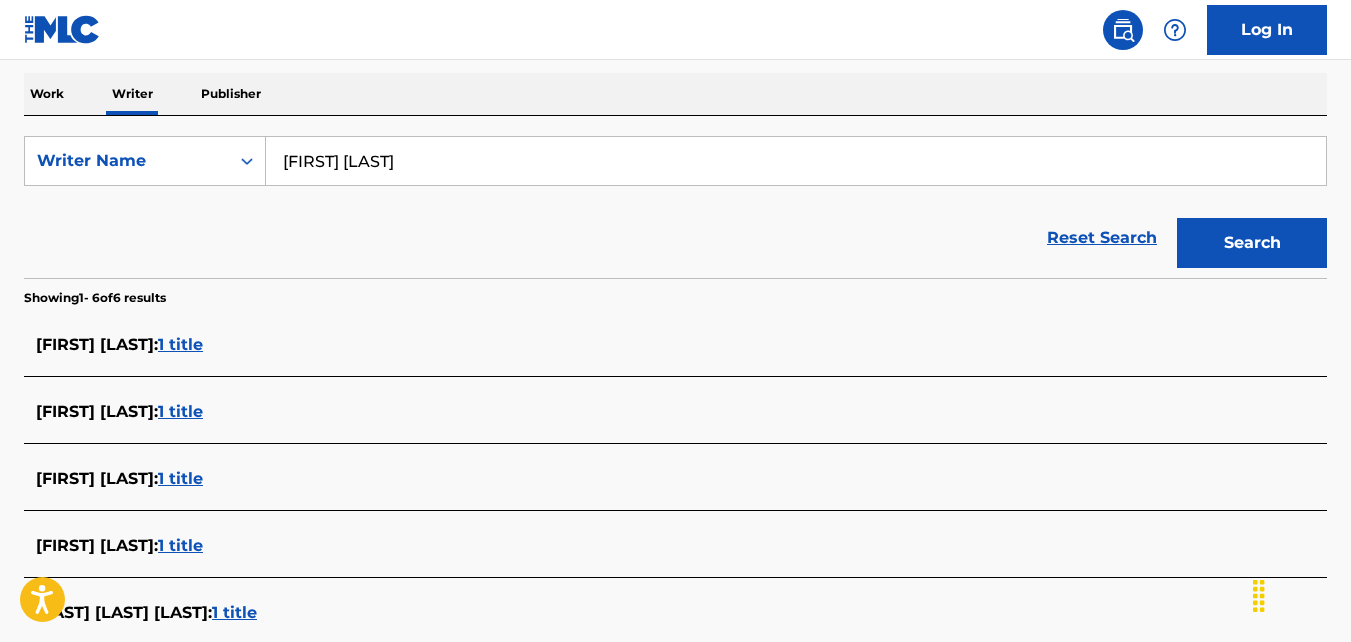 scroll, scrollTop: 300, scrollLeft: 0, axis: vertical 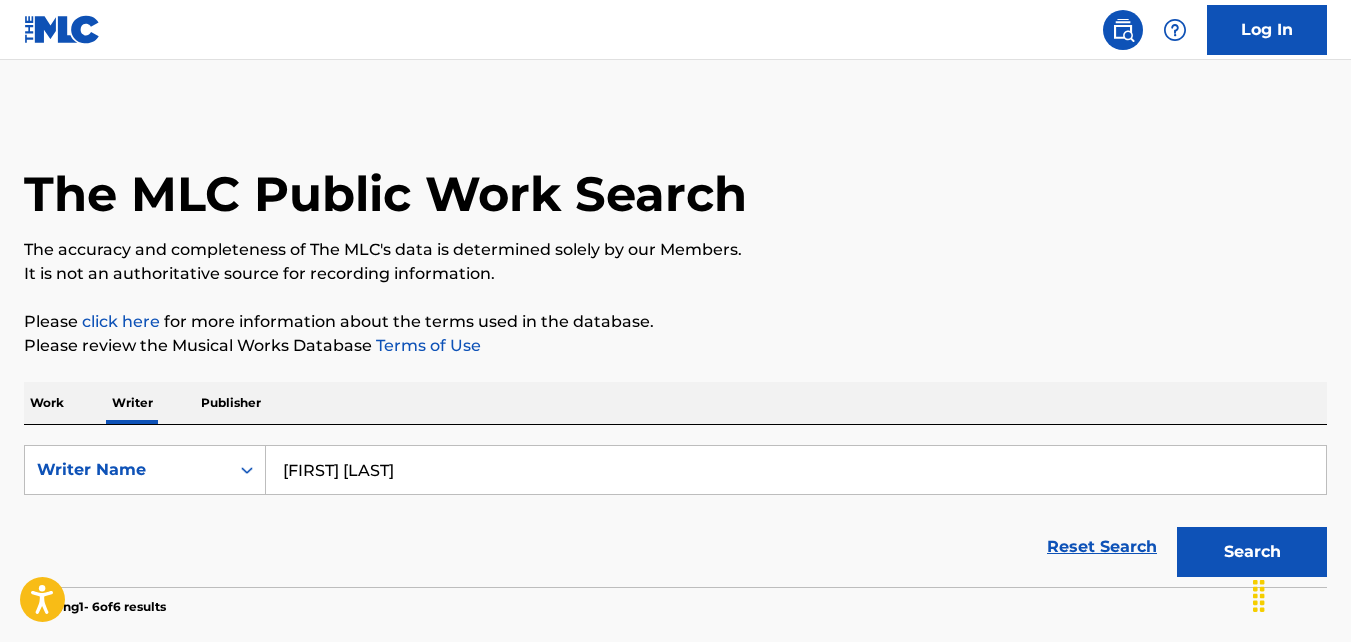 click on "Log In" at bounding box center (1267, 30) 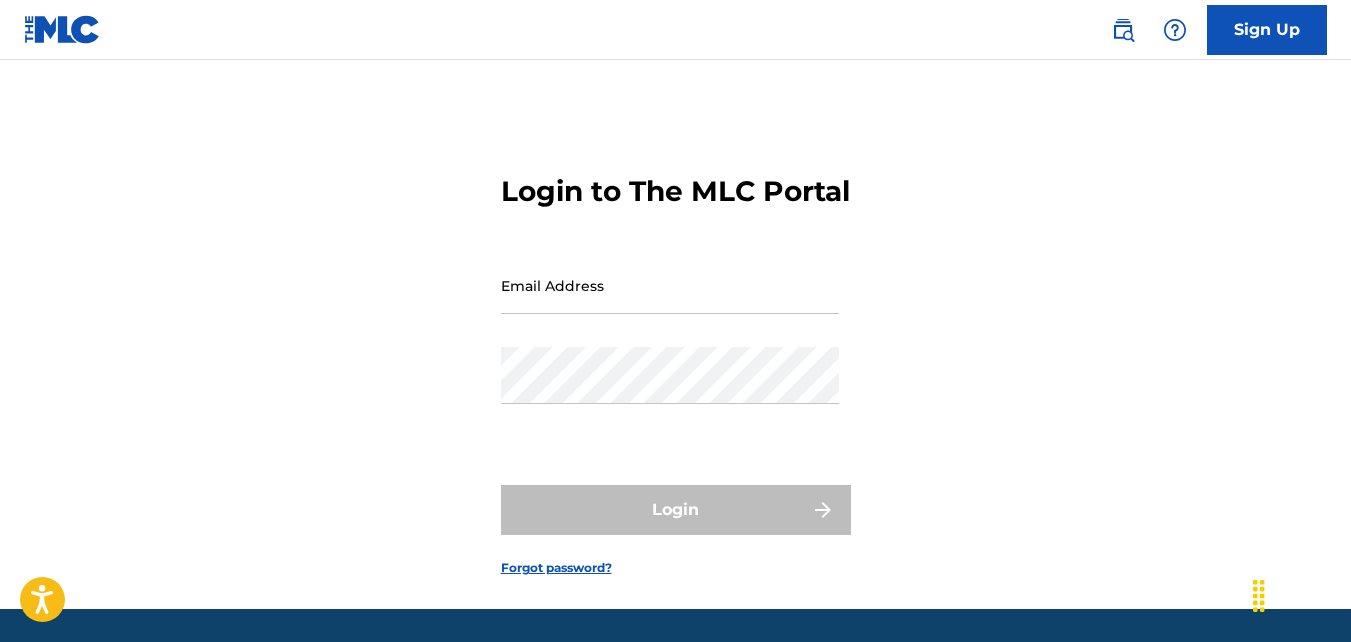 click on "Sign Up" at bounding box center [1267, 30] 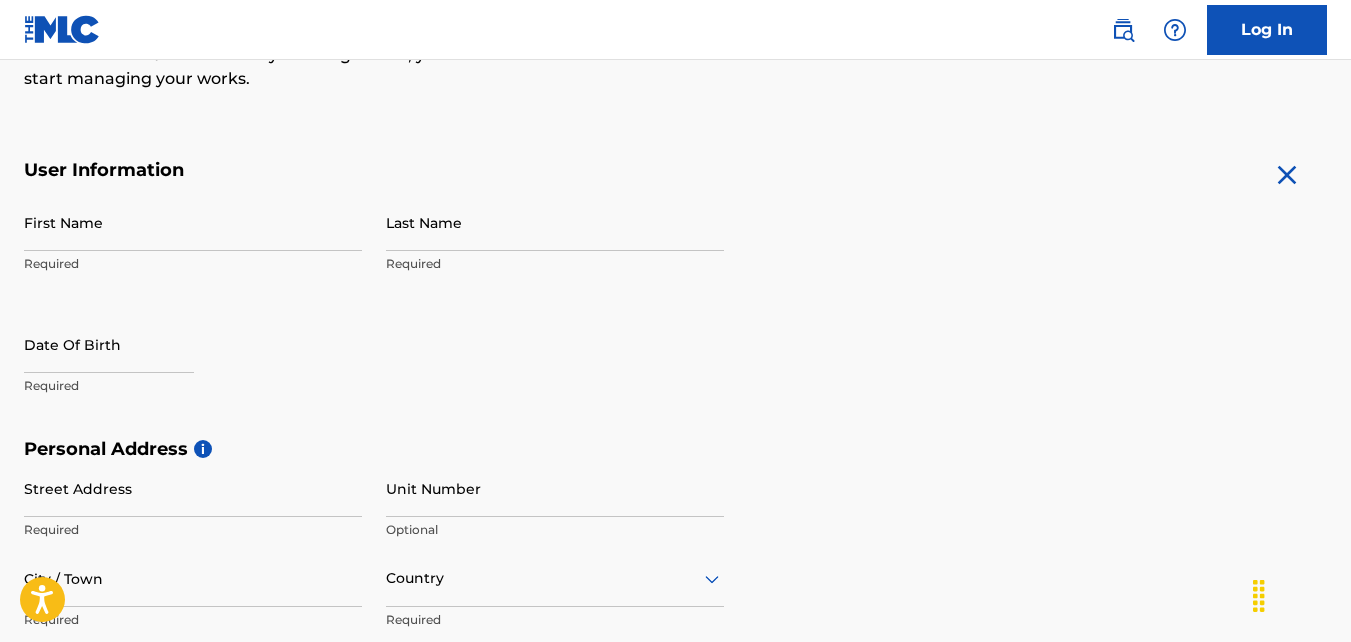scroll, scrollTop: 329, scrollLeft: 0, axis: vertical 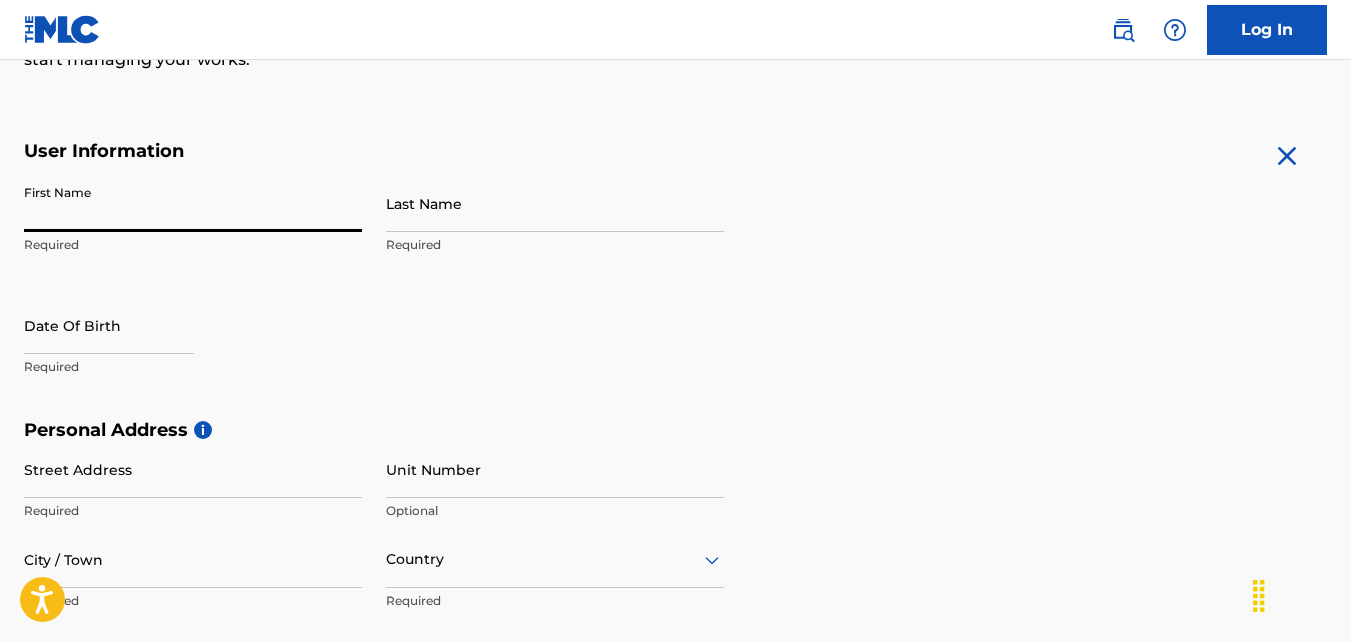 click on "First Name" at bounding box center [193, 203] 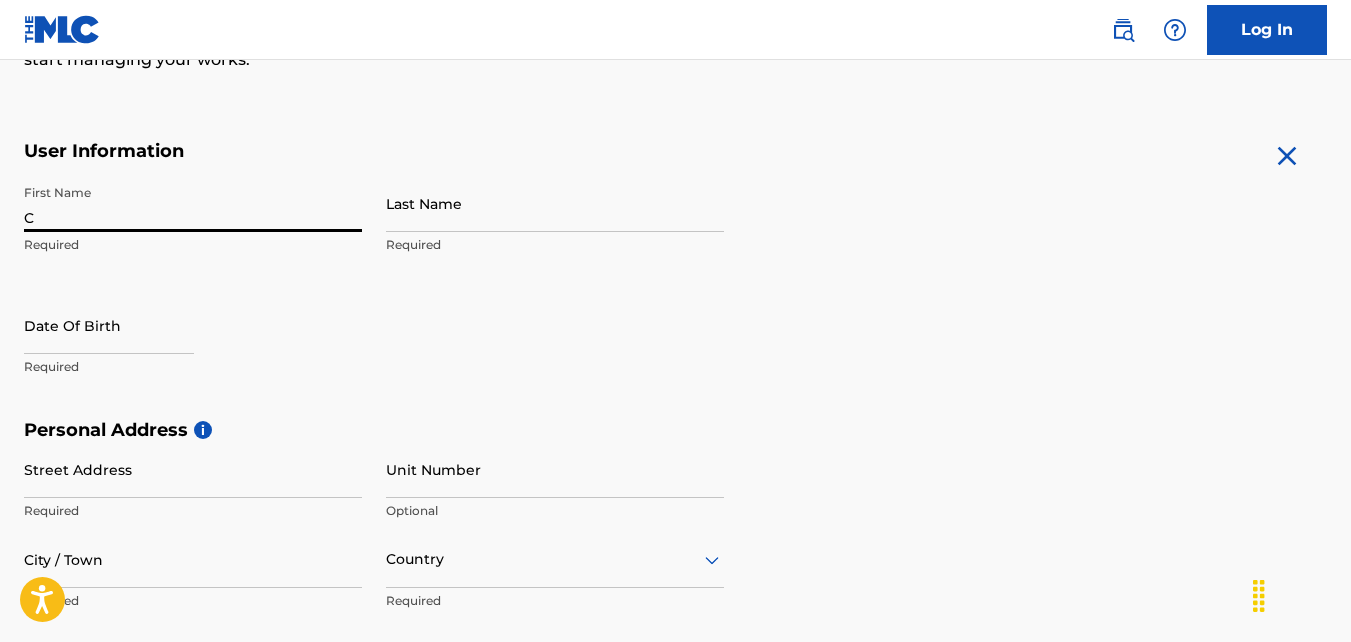 type on "[LAST]" 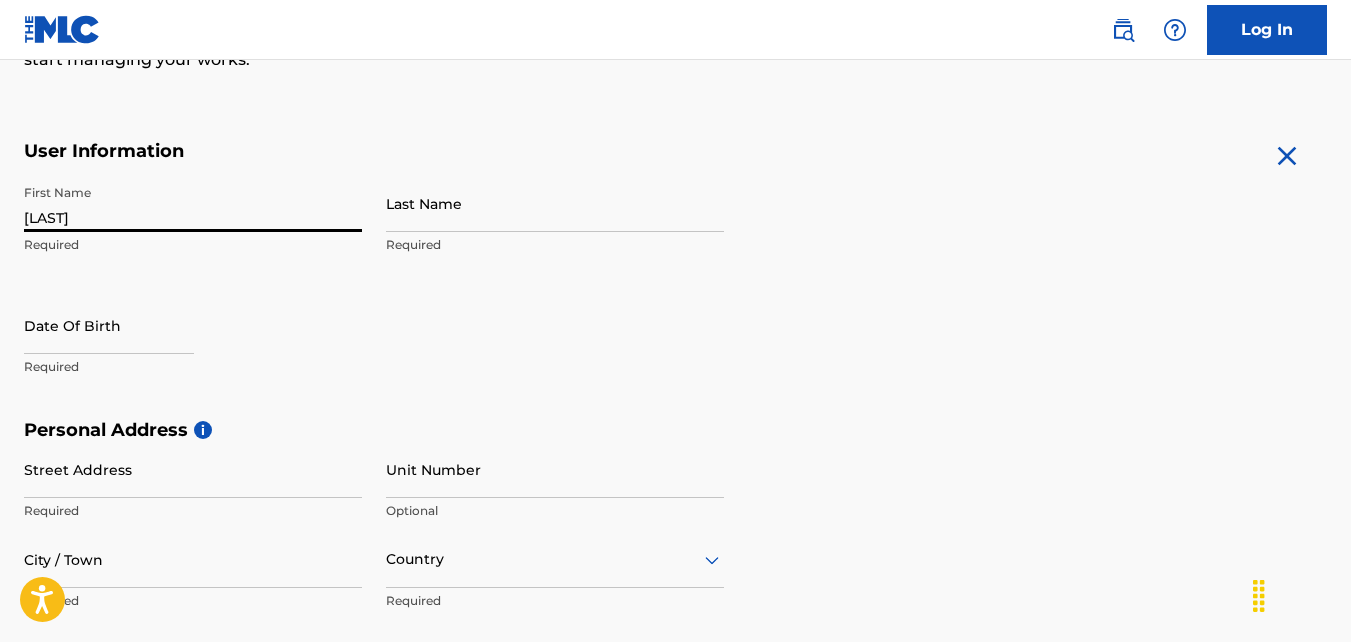 type on "[LAST]" 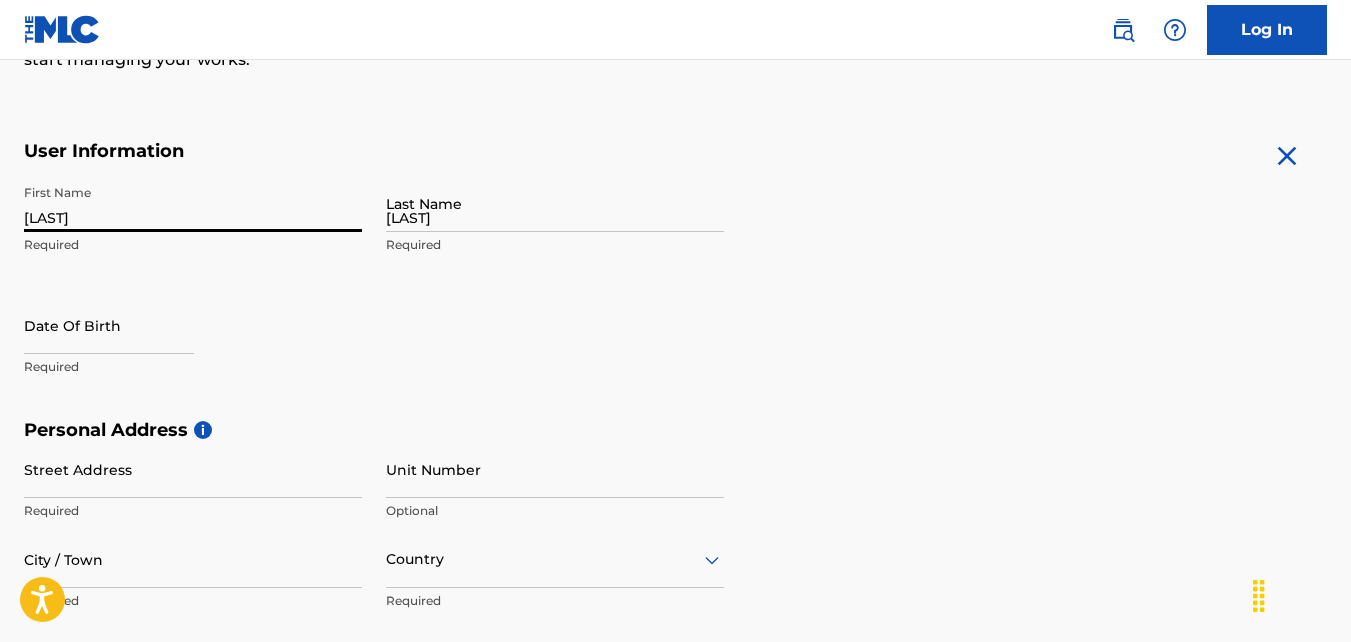 type on "[NUMBER] [STREET], [CITY] [STATE] [POSTAL_CODE]" 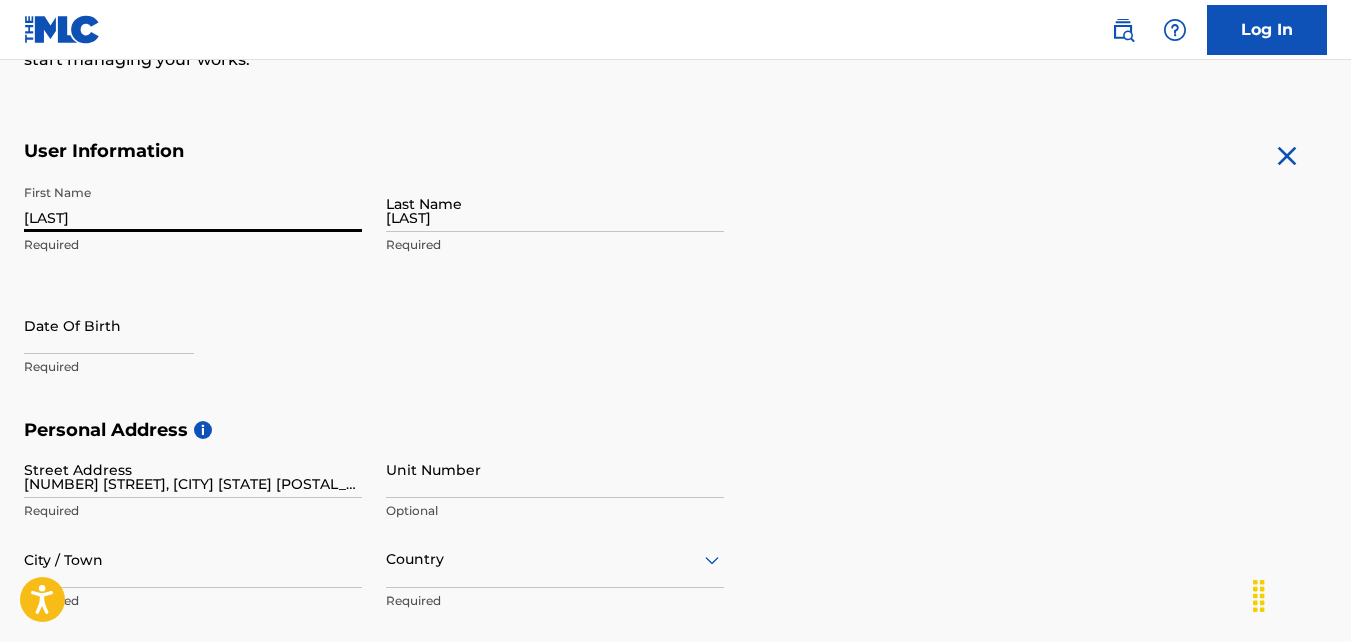 type on "PFAFFTOWN" 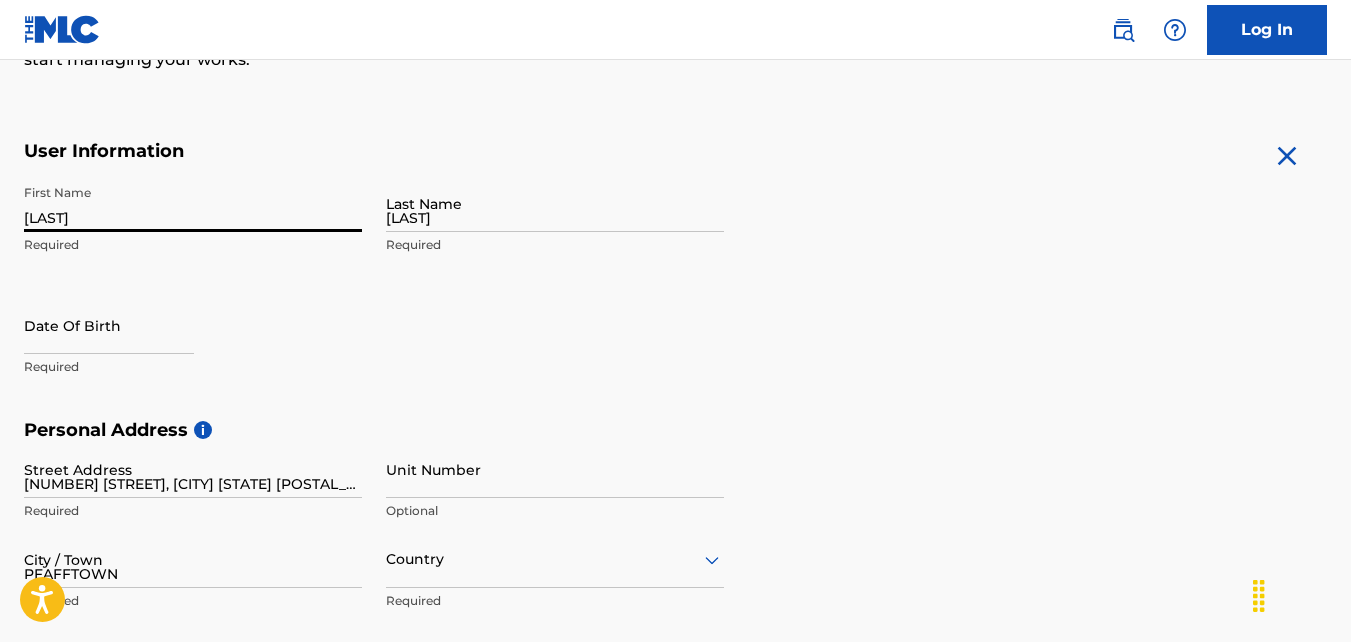 type on "United States" 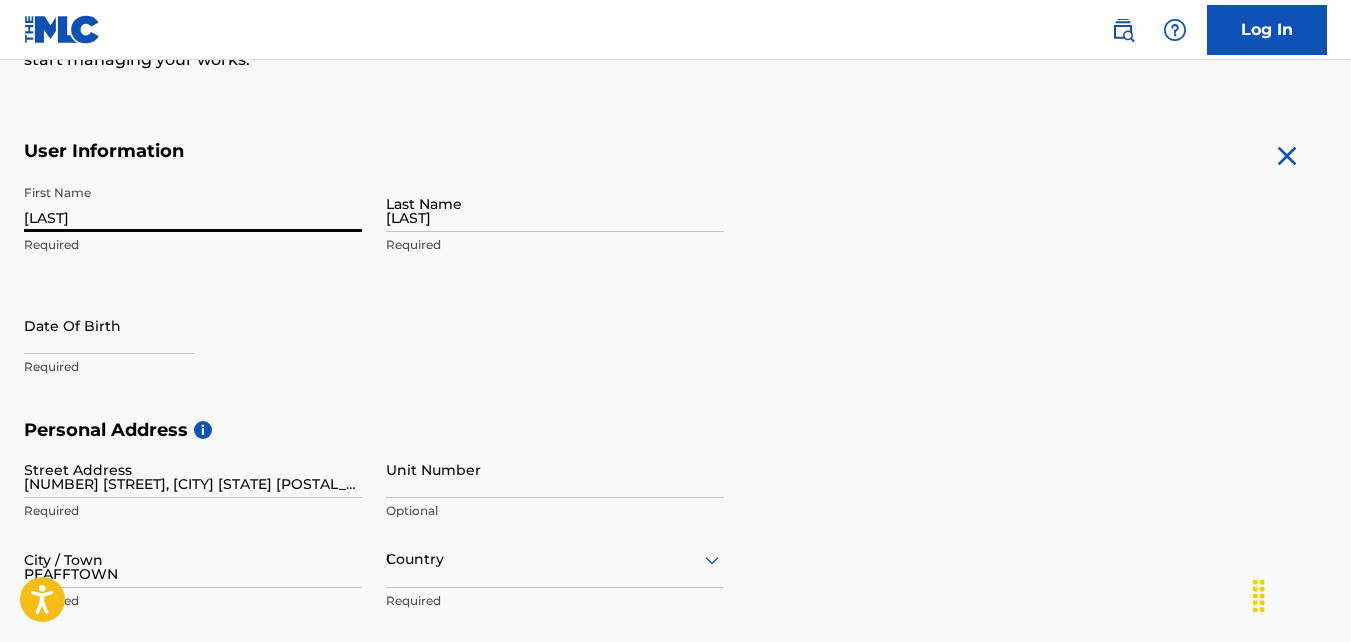 type on "NC" 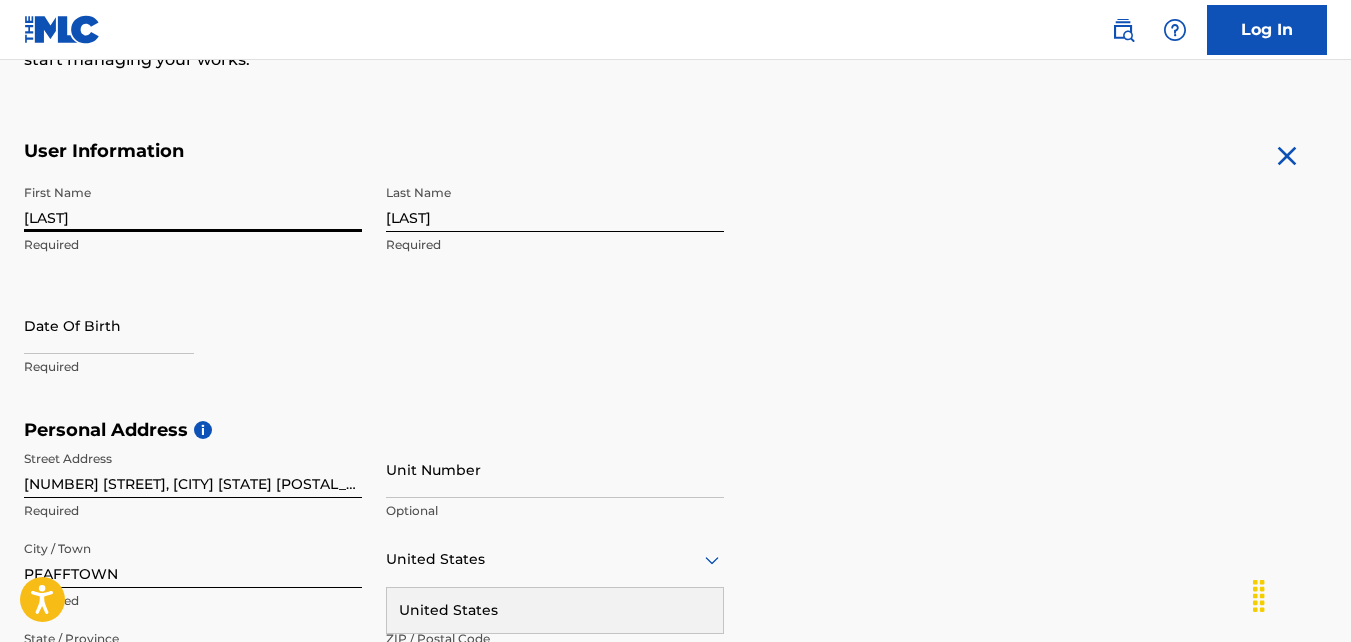 scroll, scrollTop: 794, scrollLeft: 0, axis: vertical 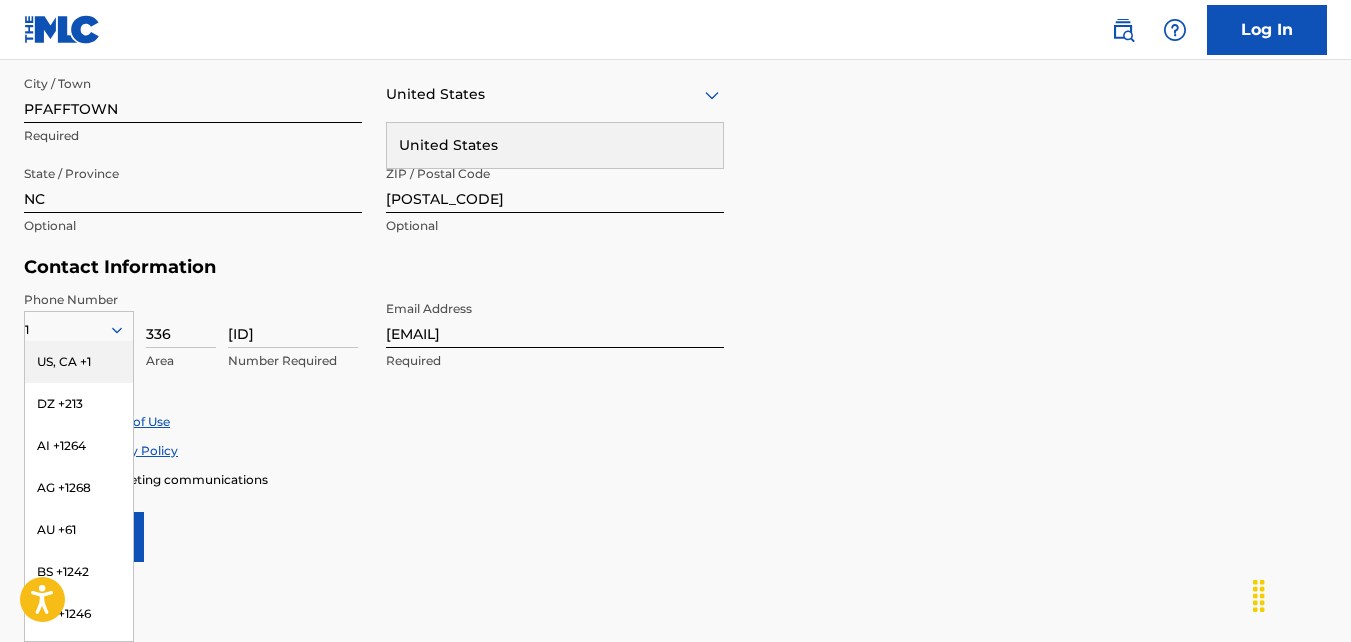 click on "US, CA +1" at bounding box center [79, 362] 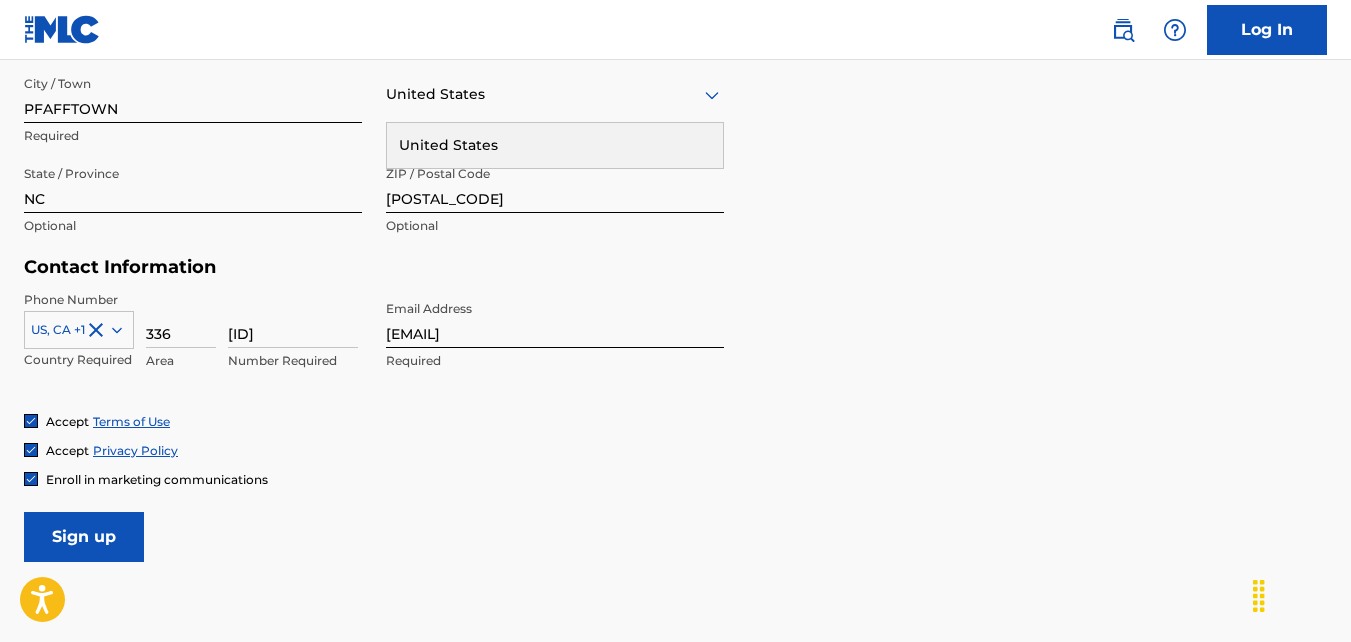 click on "Sign up" at bounding box center [84, 537] 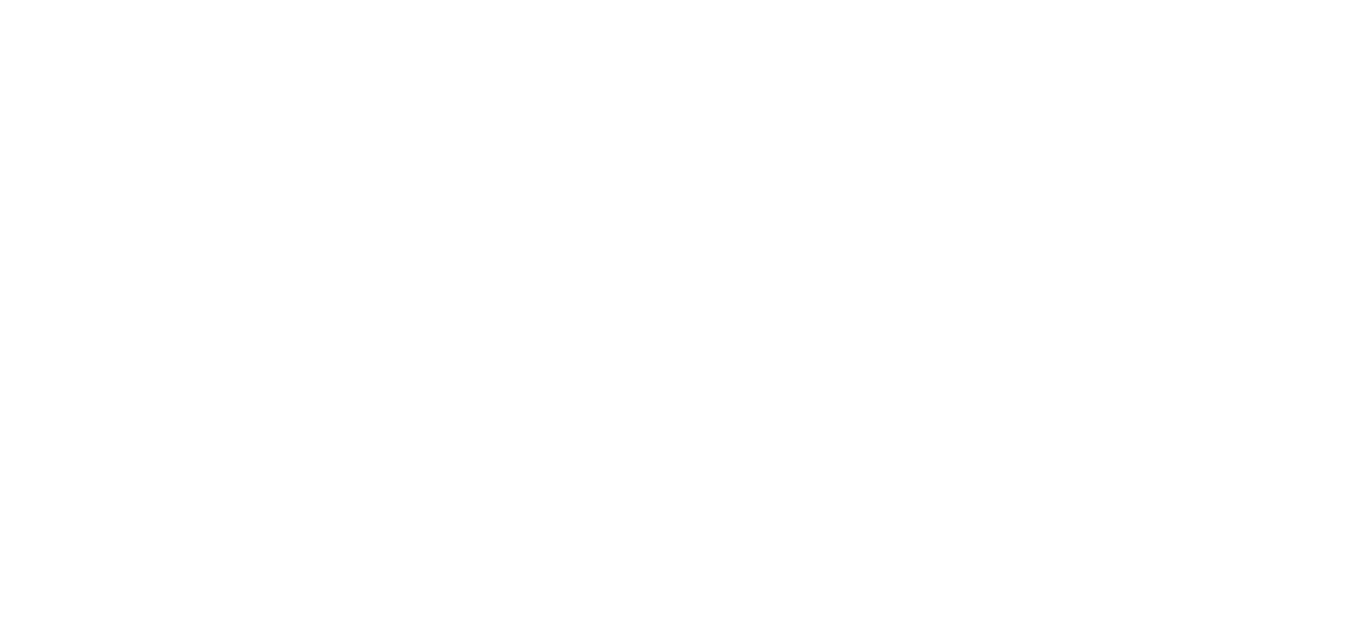 scroll, scrollTop: 0, scrollLeft: 0, axis: both 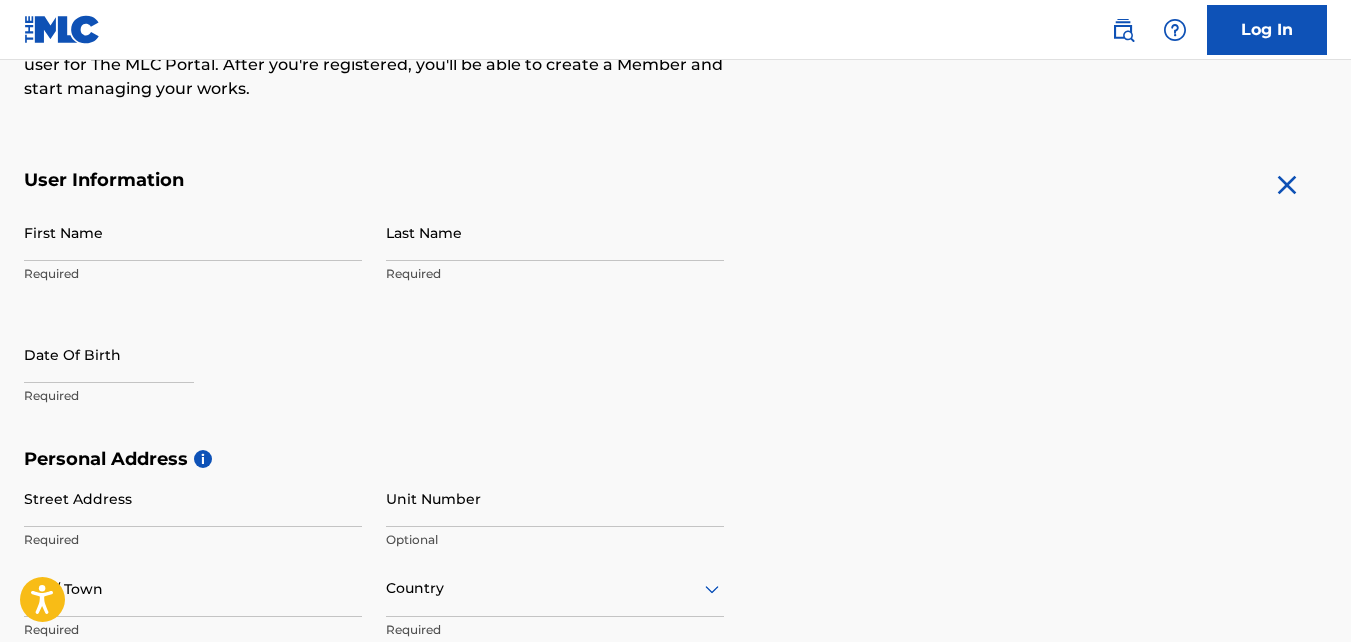 click on "First Name" at bounding box center (193, 232) 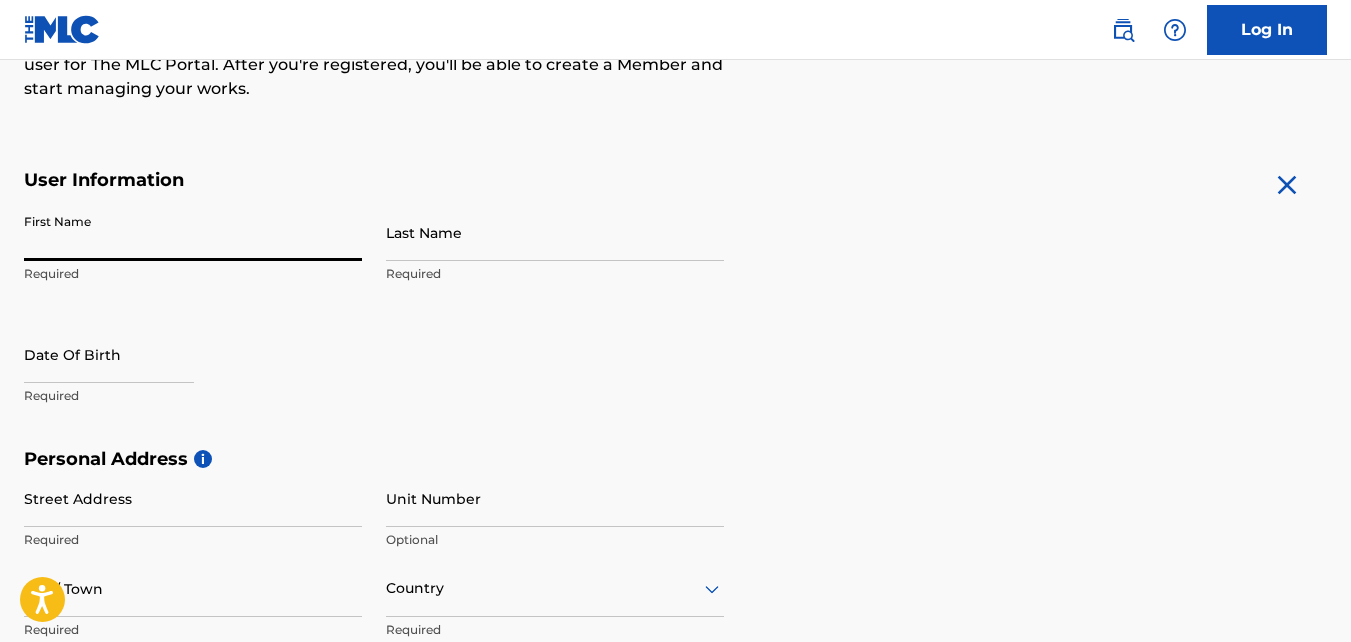 type on "[NAME]" 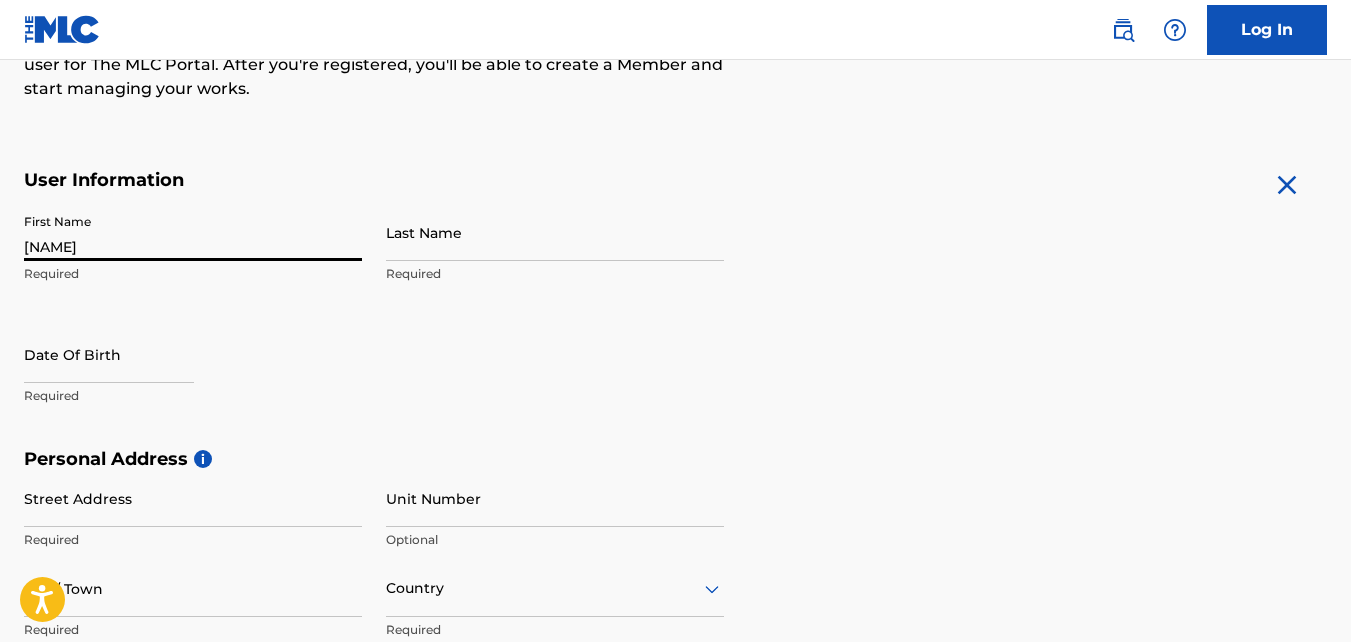type on "[LAST]" 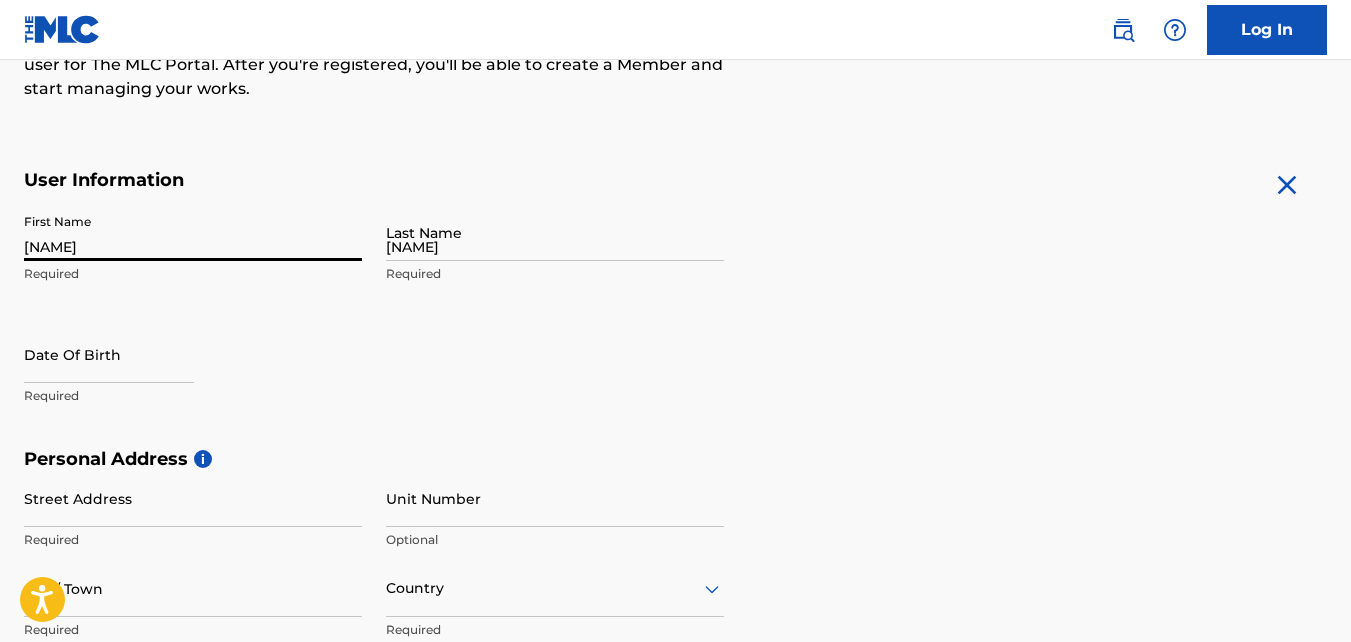 type on "[NUMBER] [STREET], [CITY] [STATE] [POSTAL_CODE]" 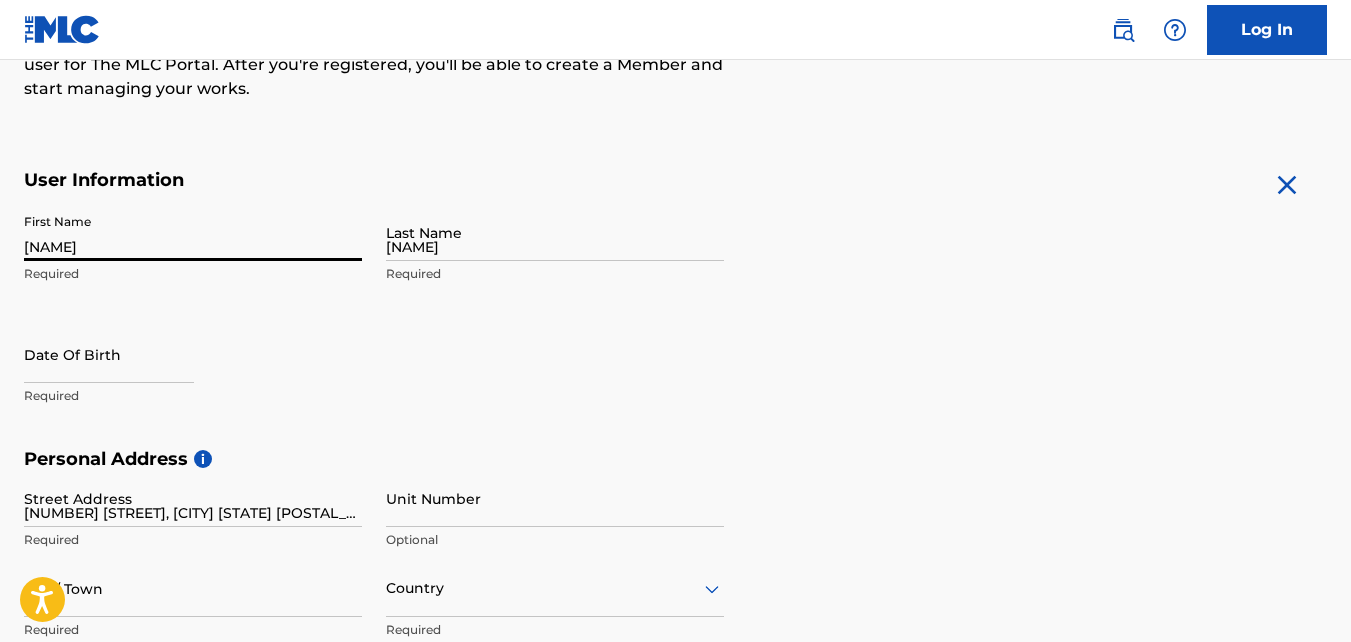 type on "PFAFFTOWN" 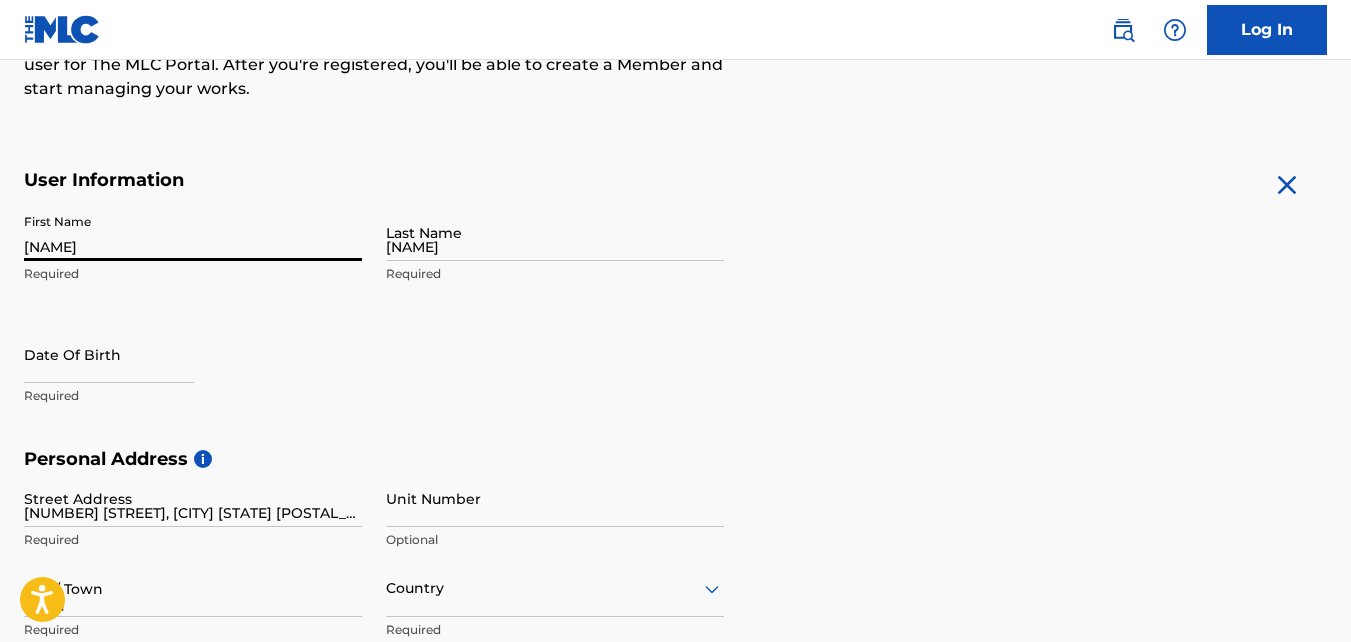 type on "United States" 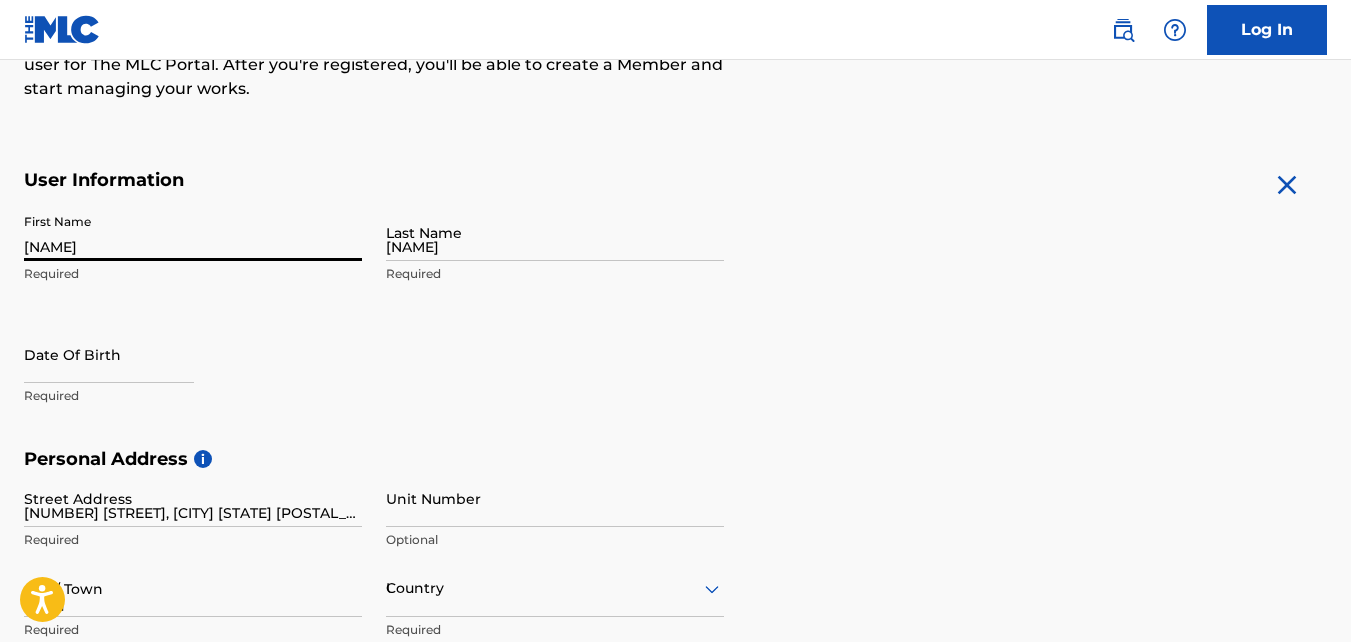 type on "NC" 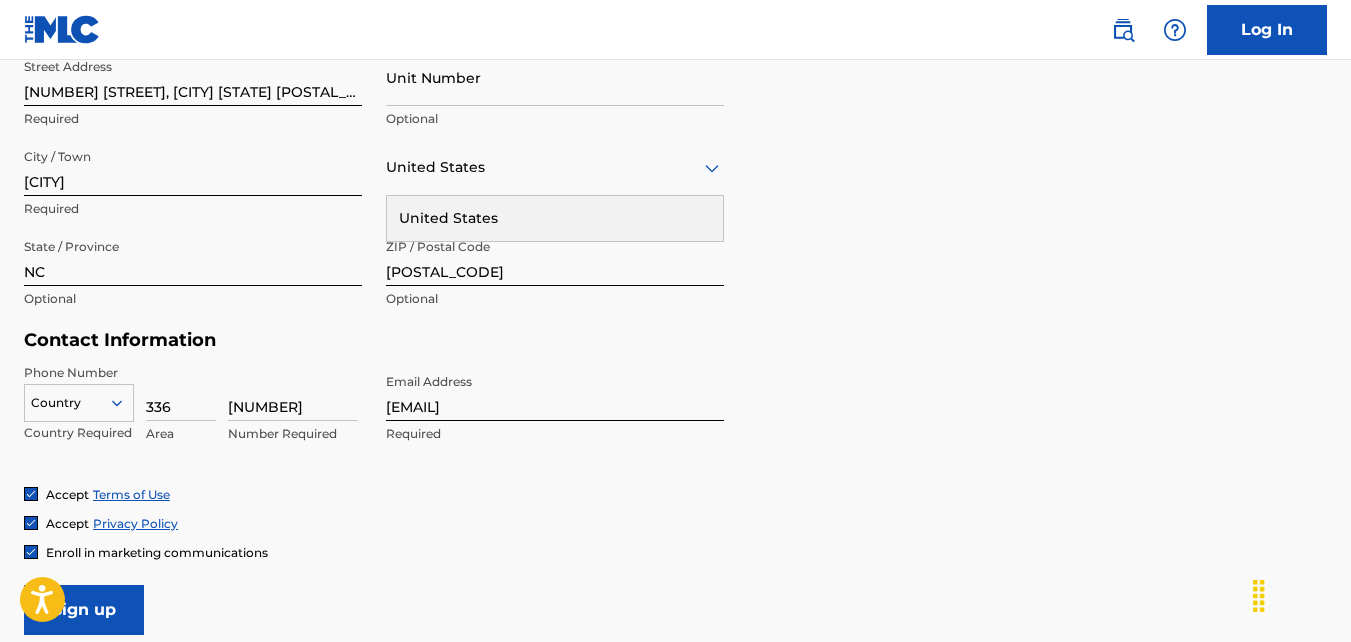 scroll, scrollTop: 821, scrollLeft: 0, axis: vertical 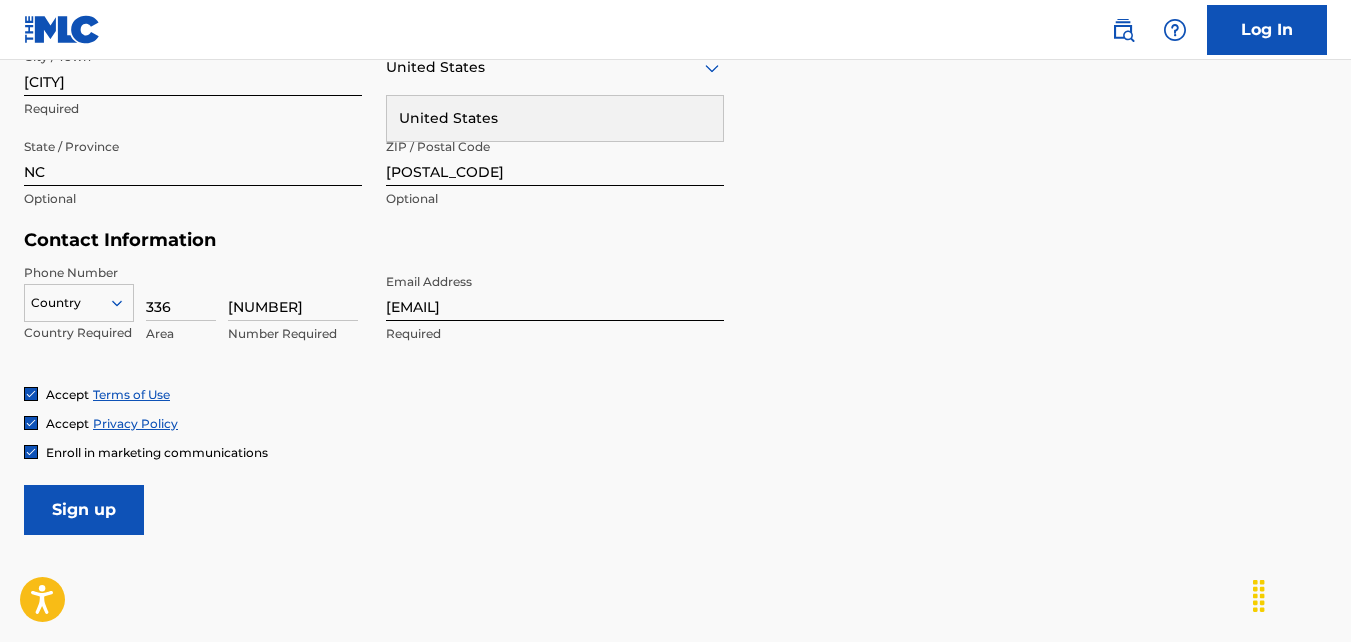 click at bounding box center [79, 303] 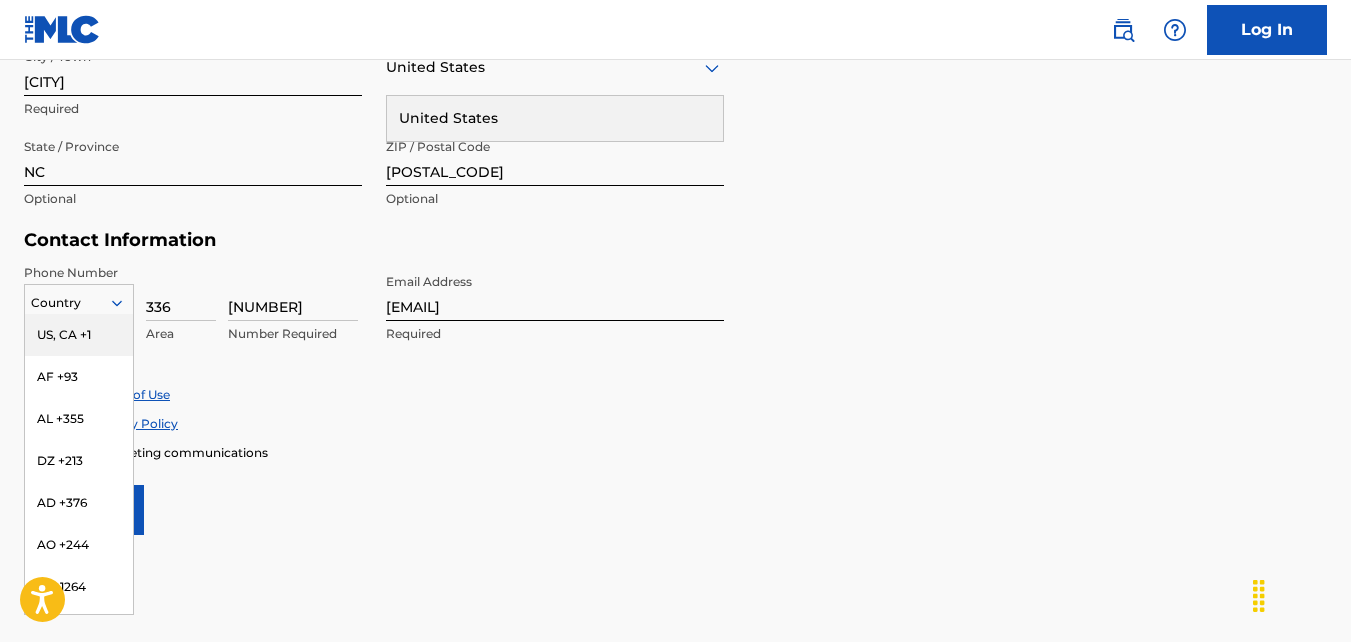 click on "US, CA +1" at bounding box center (79, 335) 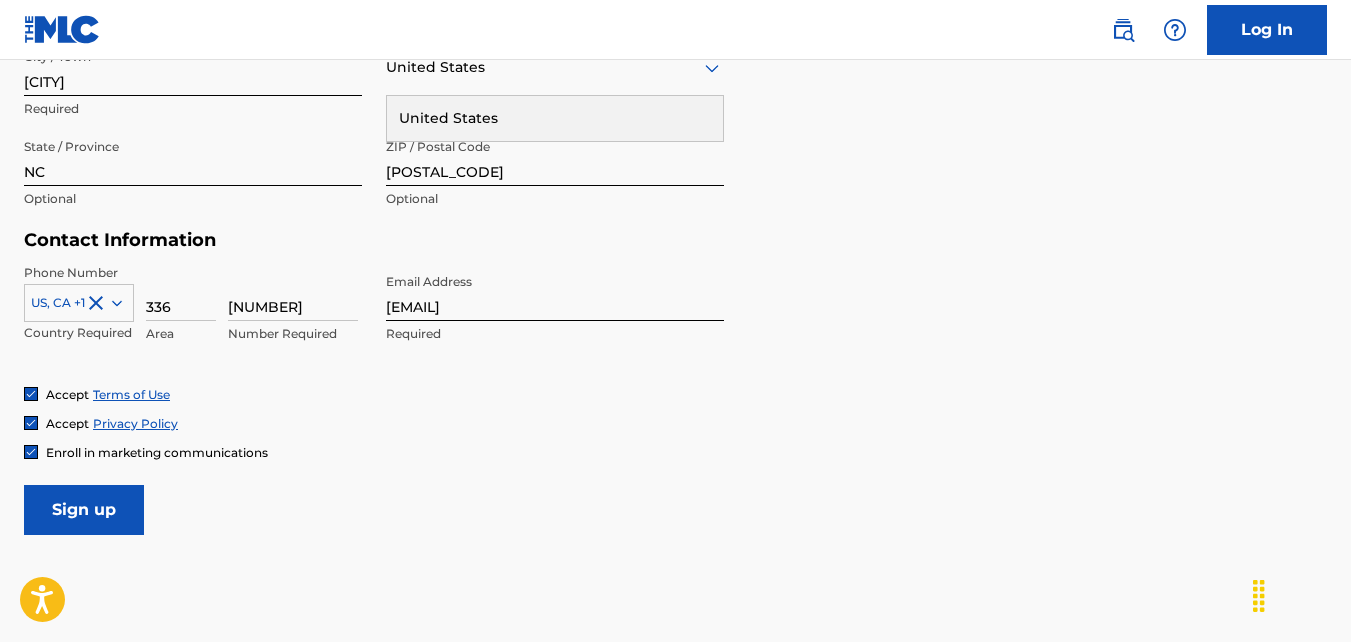 click on "Sign up" at bounding box center (84, 510) 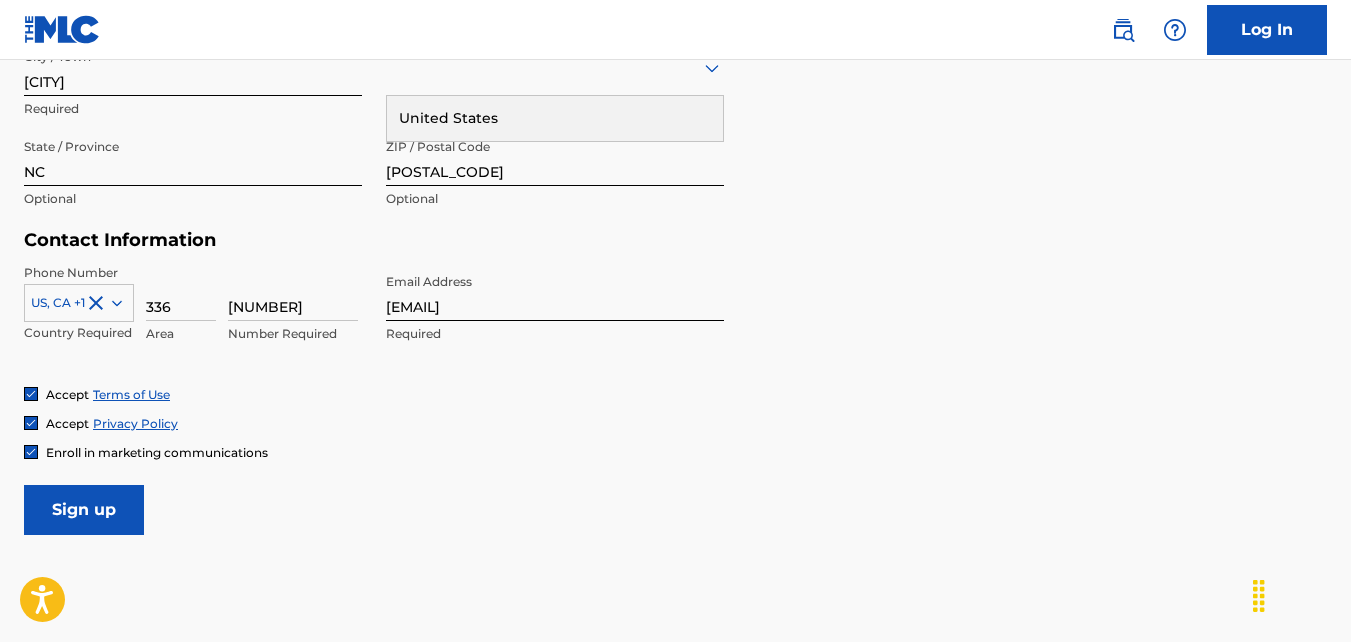 click on "Sign up" at bounding box center [84, 510] 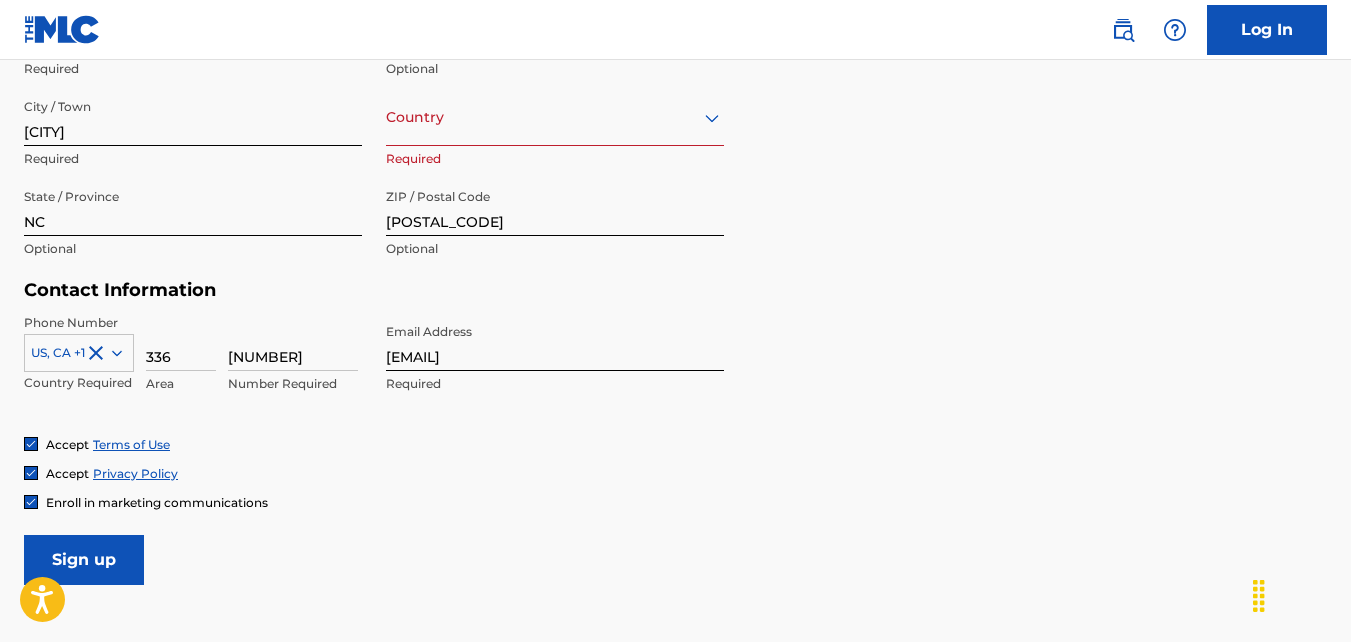 scroll, scrollTop: 721, scrollLeft: 0, axis: vertical 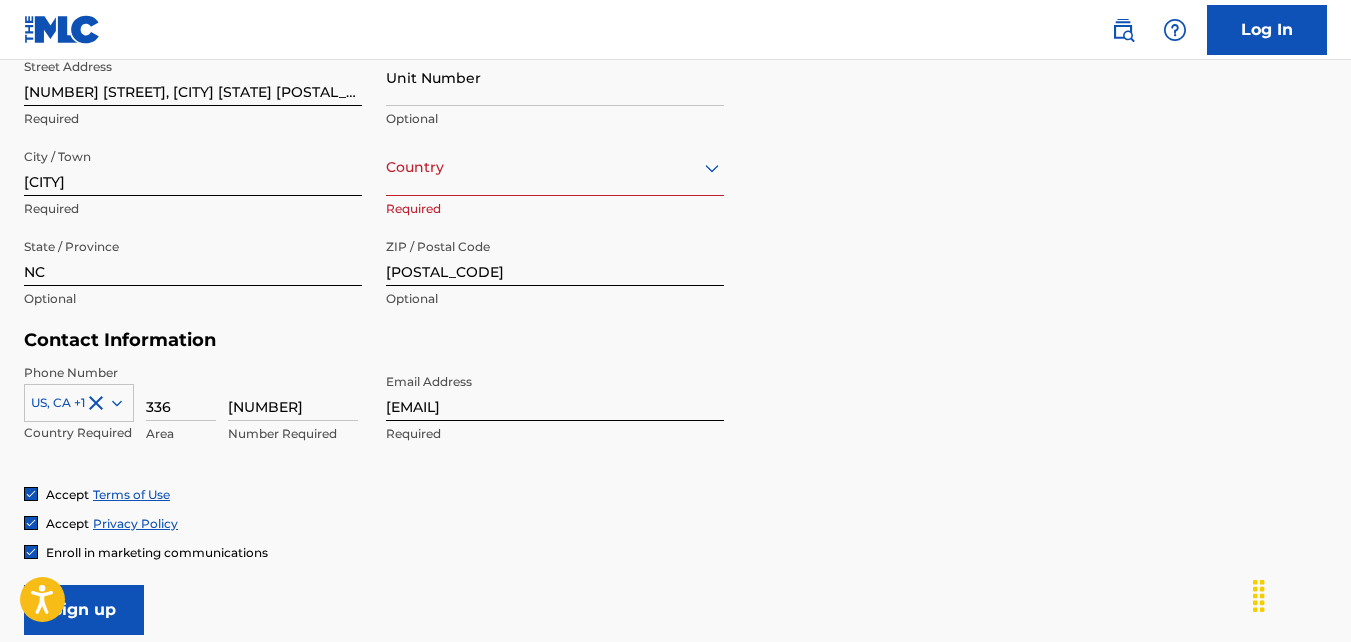 click at bounding box center [555, 167] 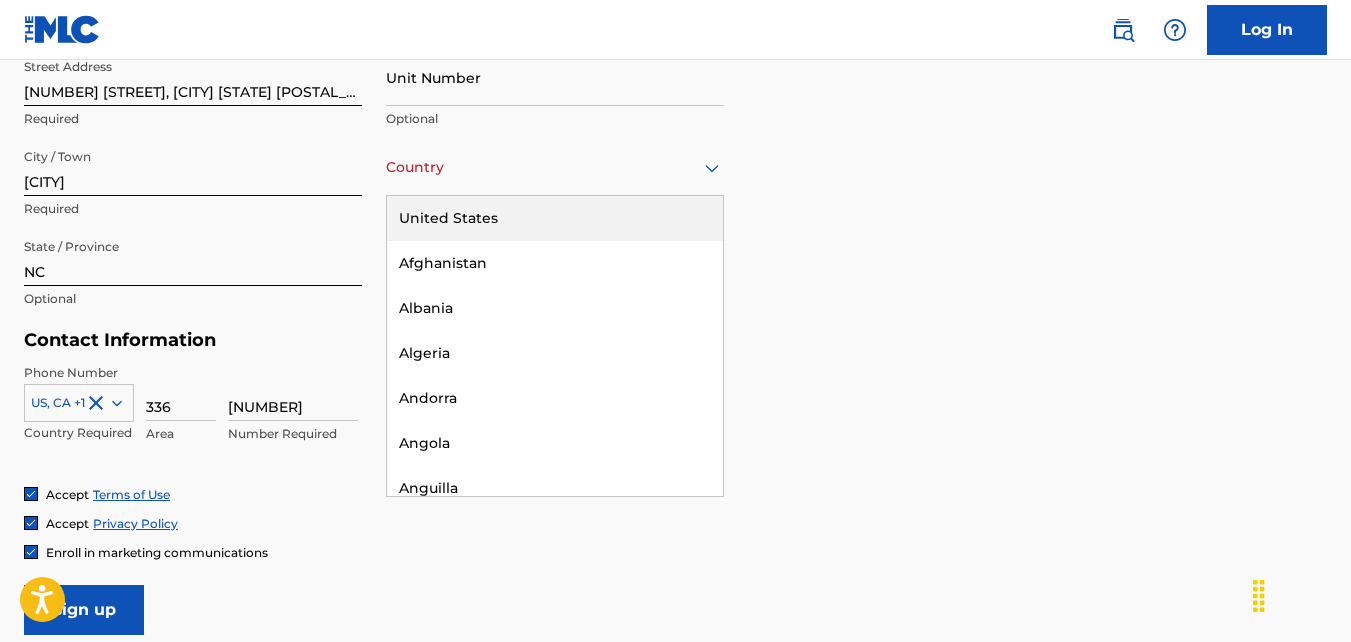 click on "United States" at bounding box center (555, 218) 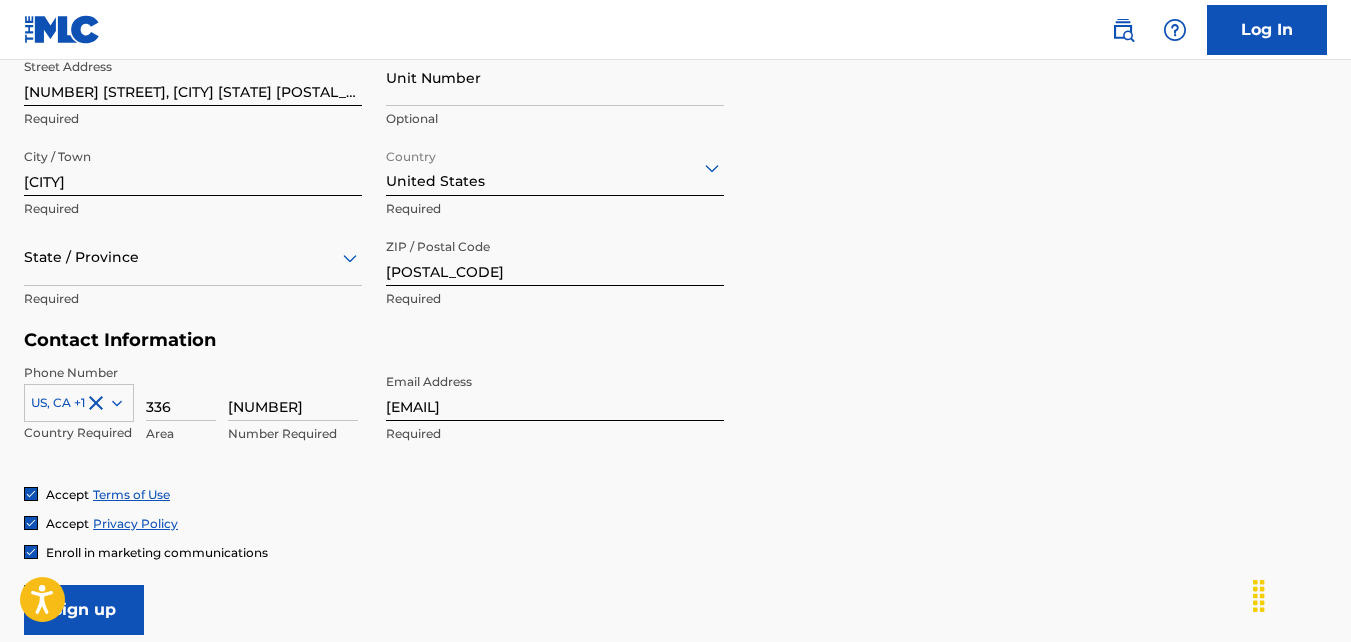 click on "Sign up" at bounding box center (84, 610) 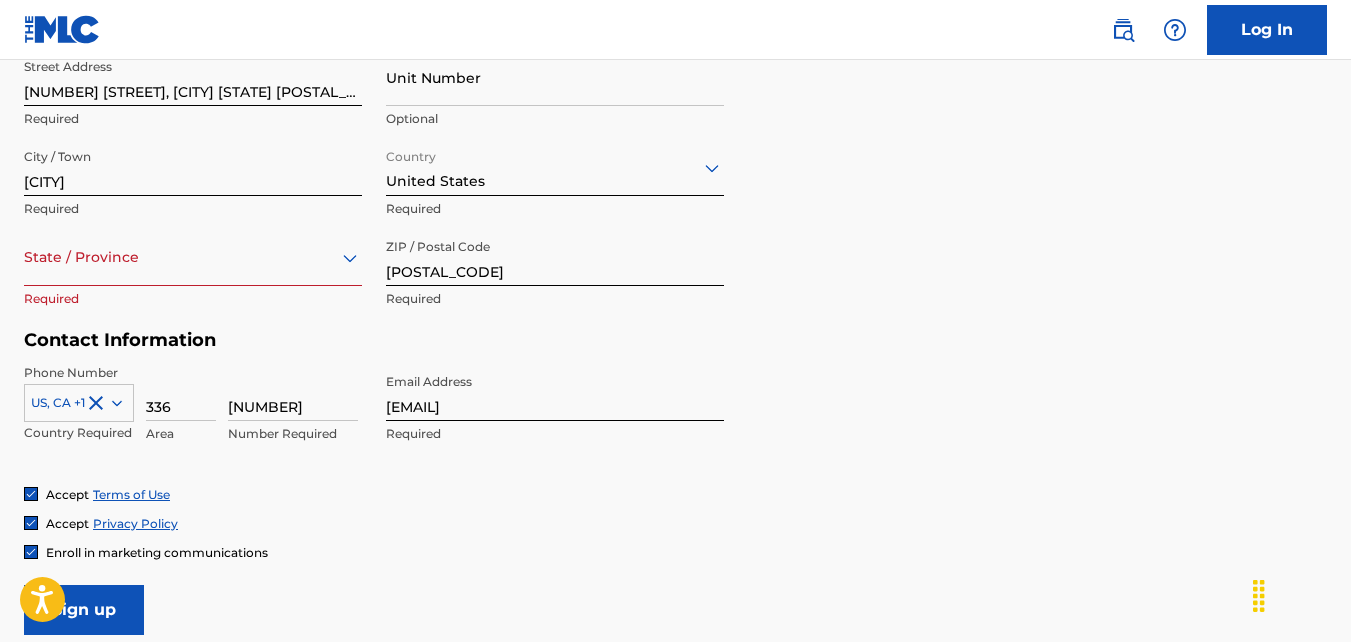 click on "State / Province" at bounding box center [193, 257] 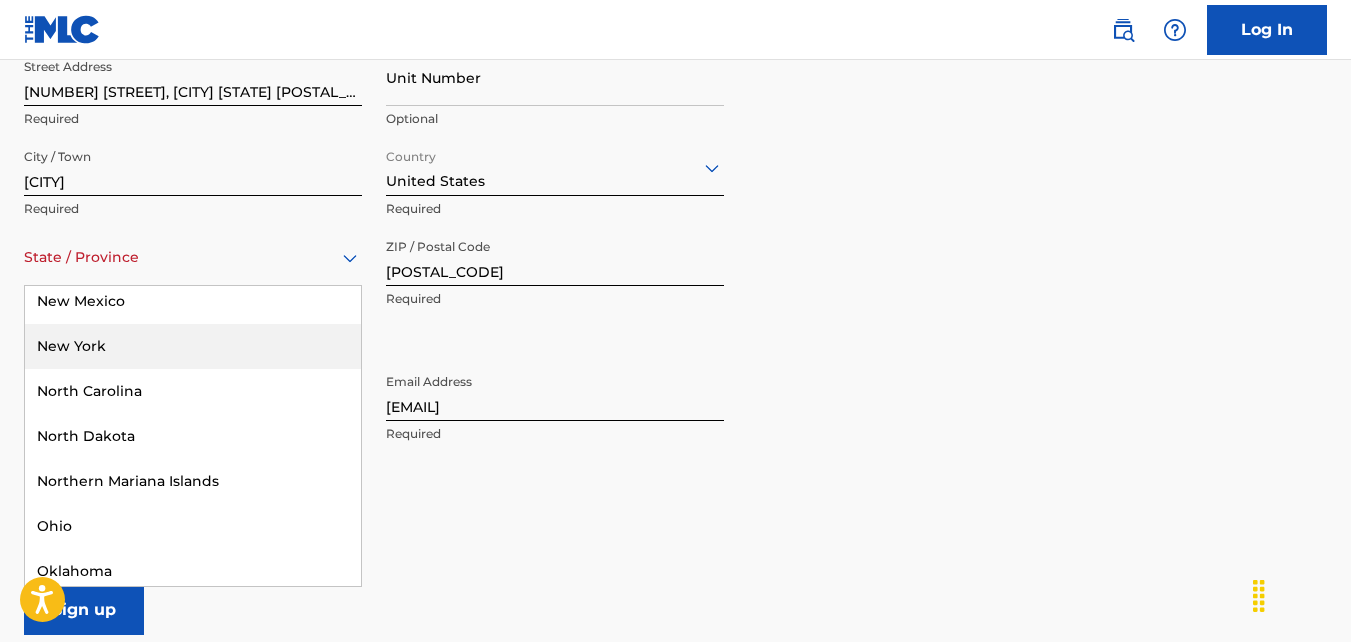 scroll, scrollTop: 1500, scrollLeft: 0, axis: vertical 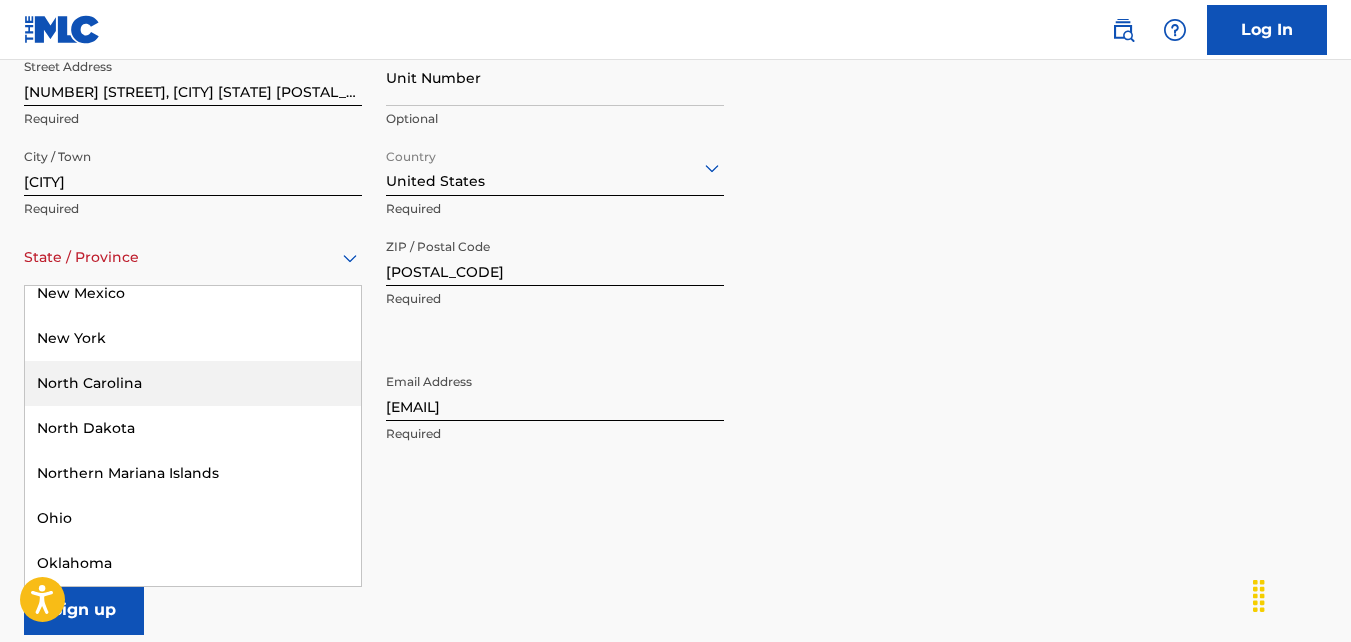 click on "North Carolina" at bounding box center (193, 383) 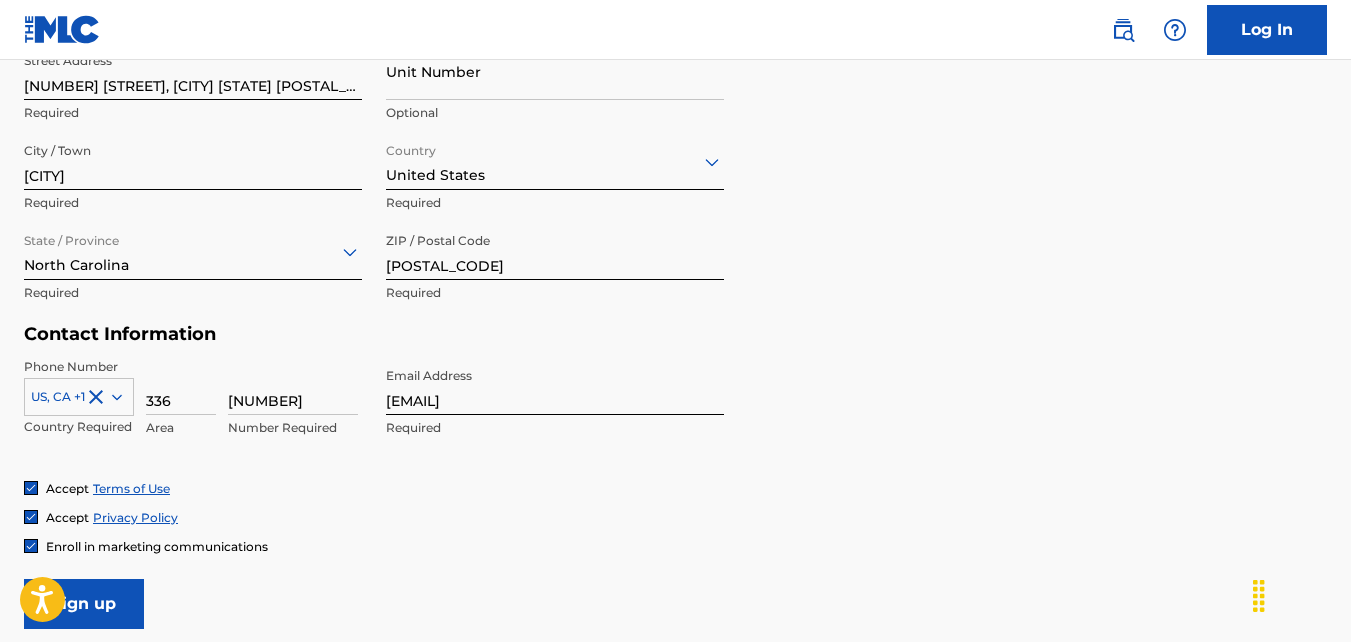 scroll, scrollTop: 921, scrollLeft: 0, axis: vertical 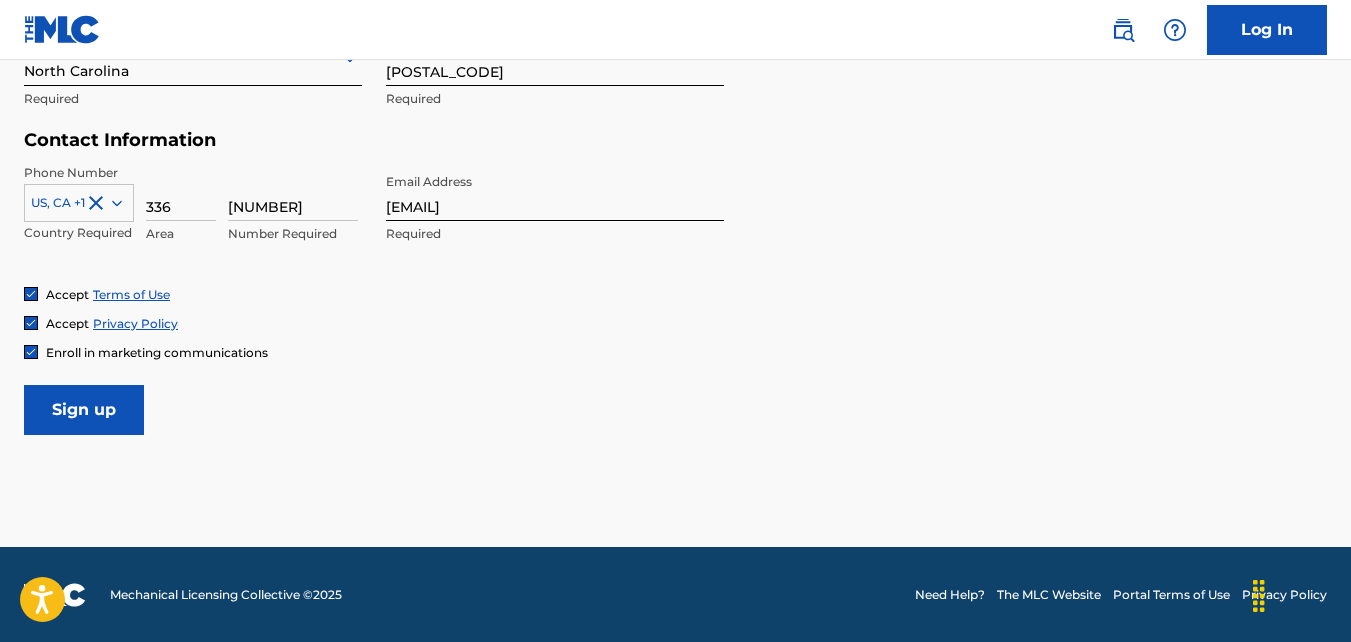 click on "Sign up" at bounding box center (84, 410) 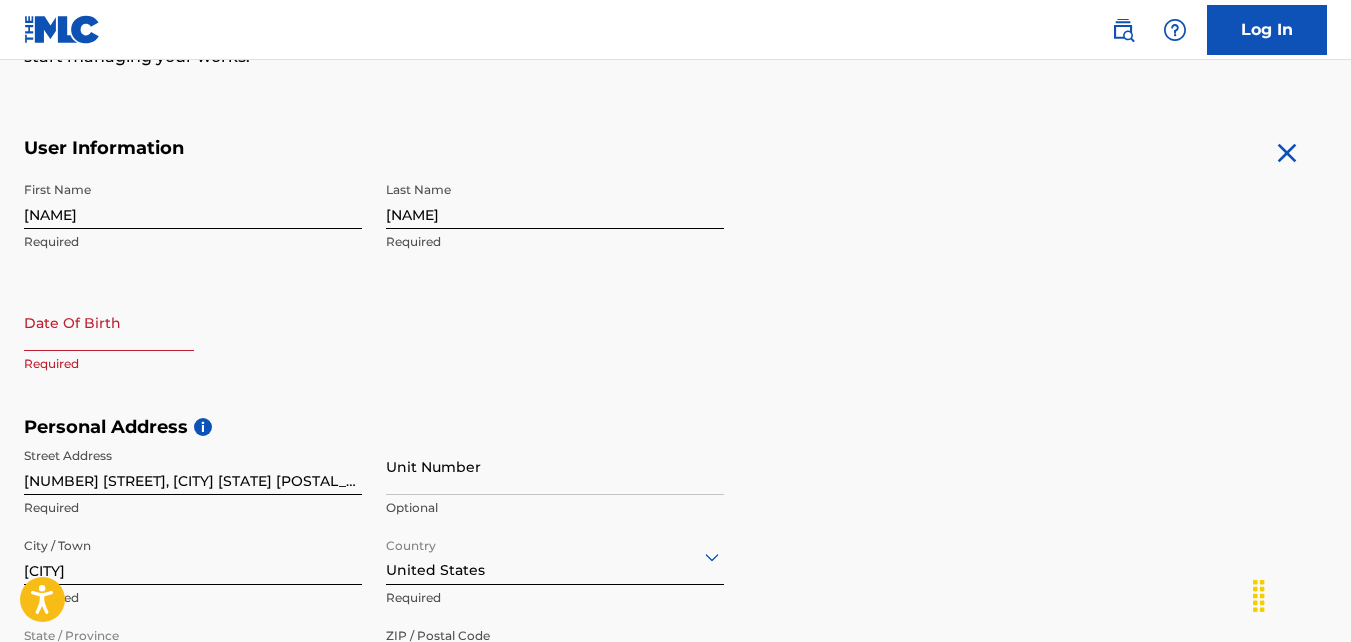 scroll, scrollTop: 321, scrollLeft: 0, axis: vertical 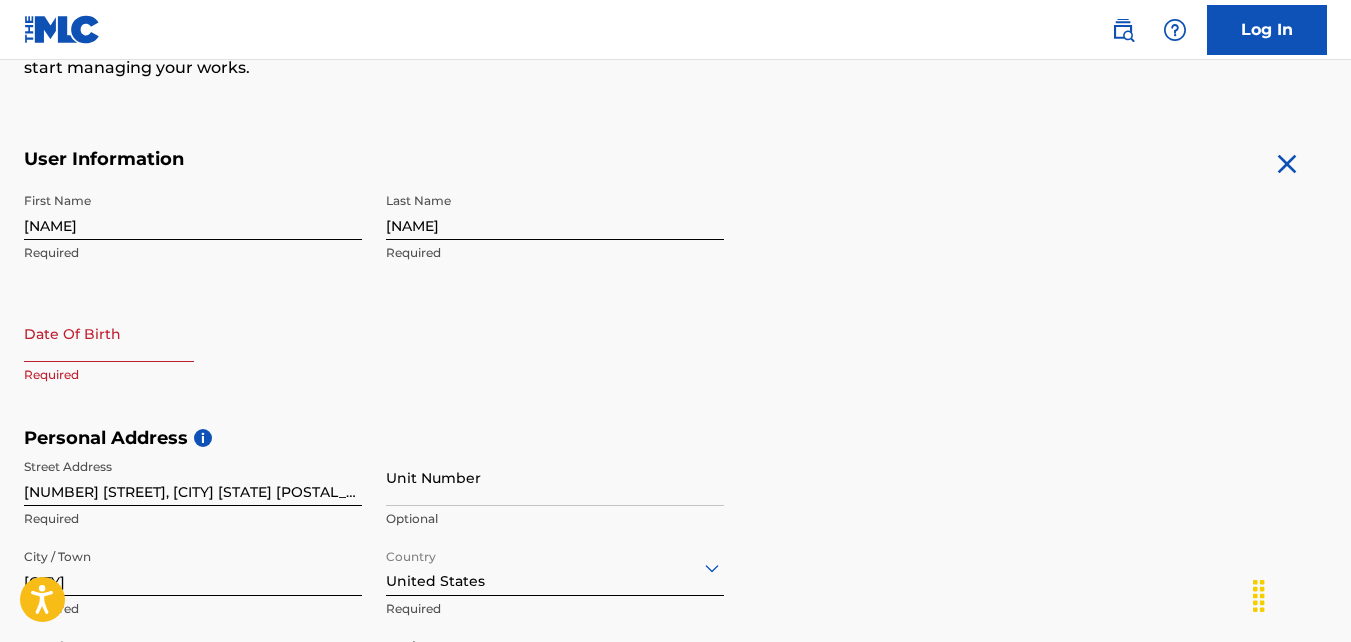 click at bounding box center [109, 333] 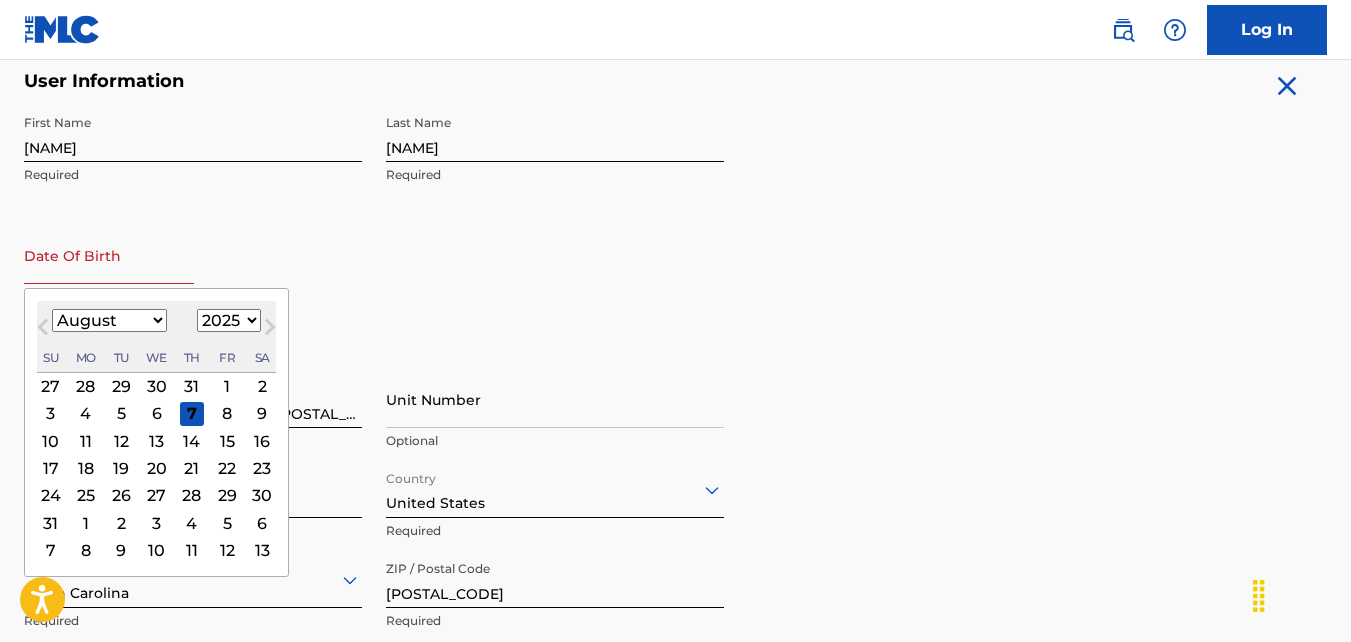 scroll, scrollTop: 421, scrollLeft: 0, axis: vertical 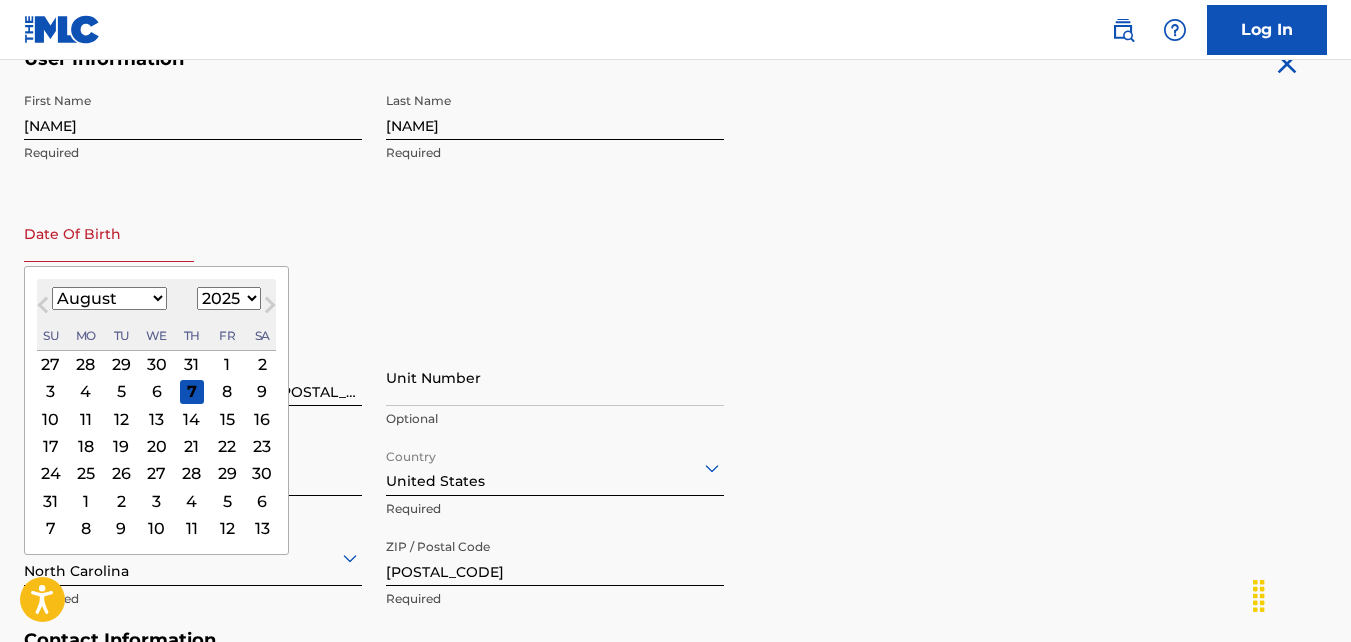 click on "January February March April May June July August September October November December" at bounding box center (109, 298) 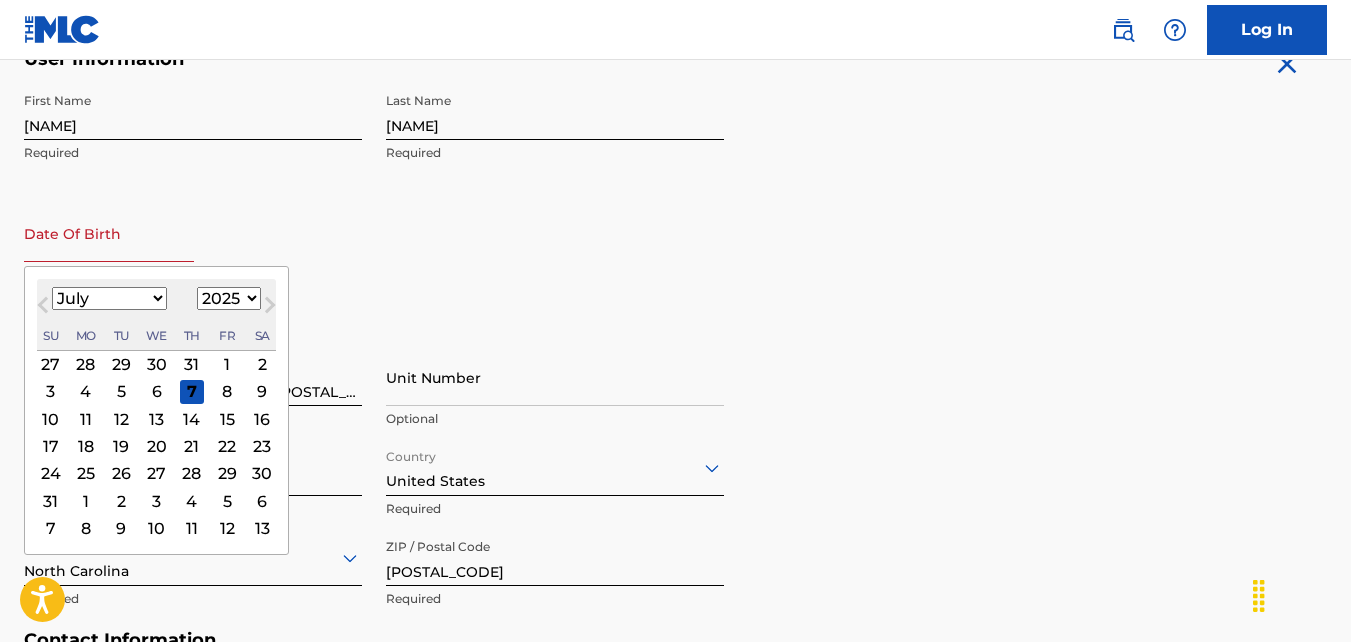 click on "January February March April May June July August September October November December" at bounding box center [109, 298] 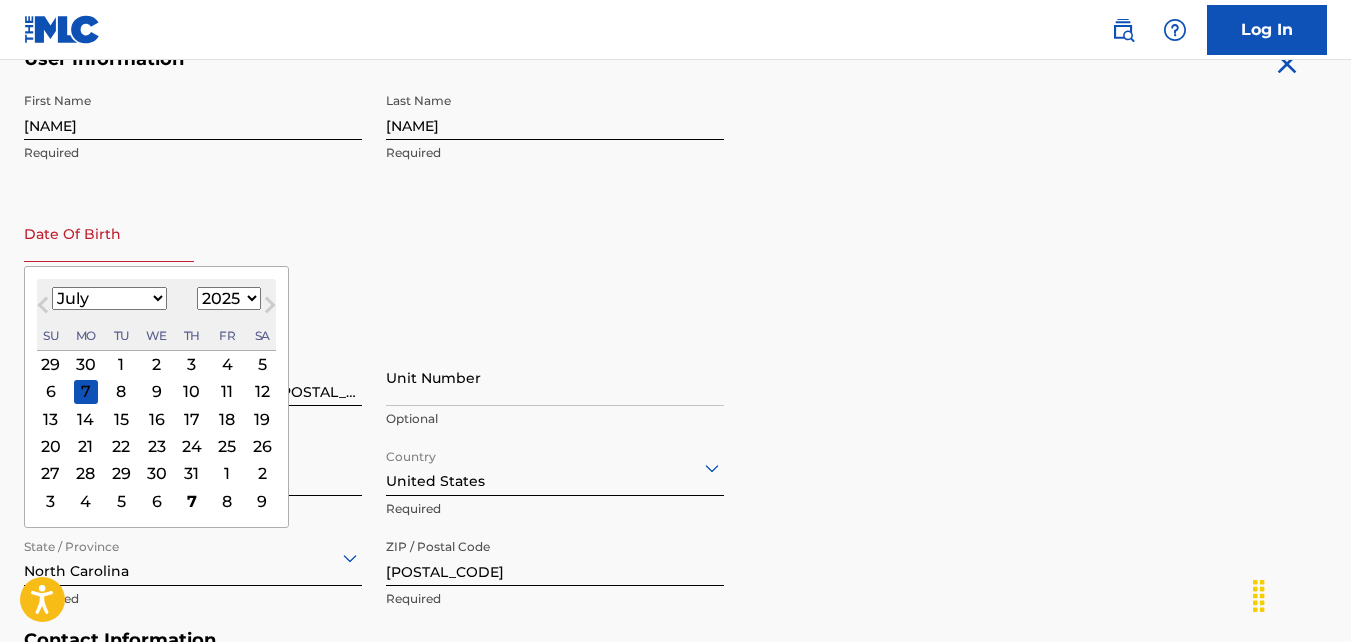 click on "1899 1900 1901 1902 1903 1904 1905 1906 1907 1908 1909 1910 1911 1912 1913 1914 1915 1916 1917 1918 1919 1920 1921 1922 1923 1924 1925 1926 1927 1928 1929 1930 1931 1932 1933 1934 1935 1936 1937 1938 1939 1940 1941 1942 1943 1944 1945 1946 1947 1948 1949 1950 1951 1952 1953 1954 1955 1956 1957 1958 1959 1960 1961 1962 1963 1964 1965 1966 1967 1968 1969 1970 1971 1972 1973 1974 1975 1976 1977 1978 1979 1980 1981 1982 1983 1984 1985 1986 1987 1988 1989 1990 1991 1992 1993 1994 1995 1996 1997 1998 1999 2000 2001 2002 2003 2004 2005 2006 2007 2008 2009 2010 2011 2012 2013 2014 2015 2016 2017 2018 2019 2020 2021 2022 2023 2024 2025 2026 2027 2028 2029 2030 2031 2032 2033 2034 2035 2036 2037 2038 2039 2040 2041 2042 2043 2044 2045 2046 2047 2048 2049 2050 2051 2052 2053 2054 2055 2056 2057 2058 2059 2060 2061 2062 2063 2064 2065 2066 2067 2068 2069 2070 2071 2072 2073 2074 2075 2076 2077 2078 2079 2080 2081 2082 2083 2084 2085 2086 2087 2088 2089 2090 2091 2092 2093 2094 2095 2096 2097 2098 2099 2100" at bounding box center (229, 298) 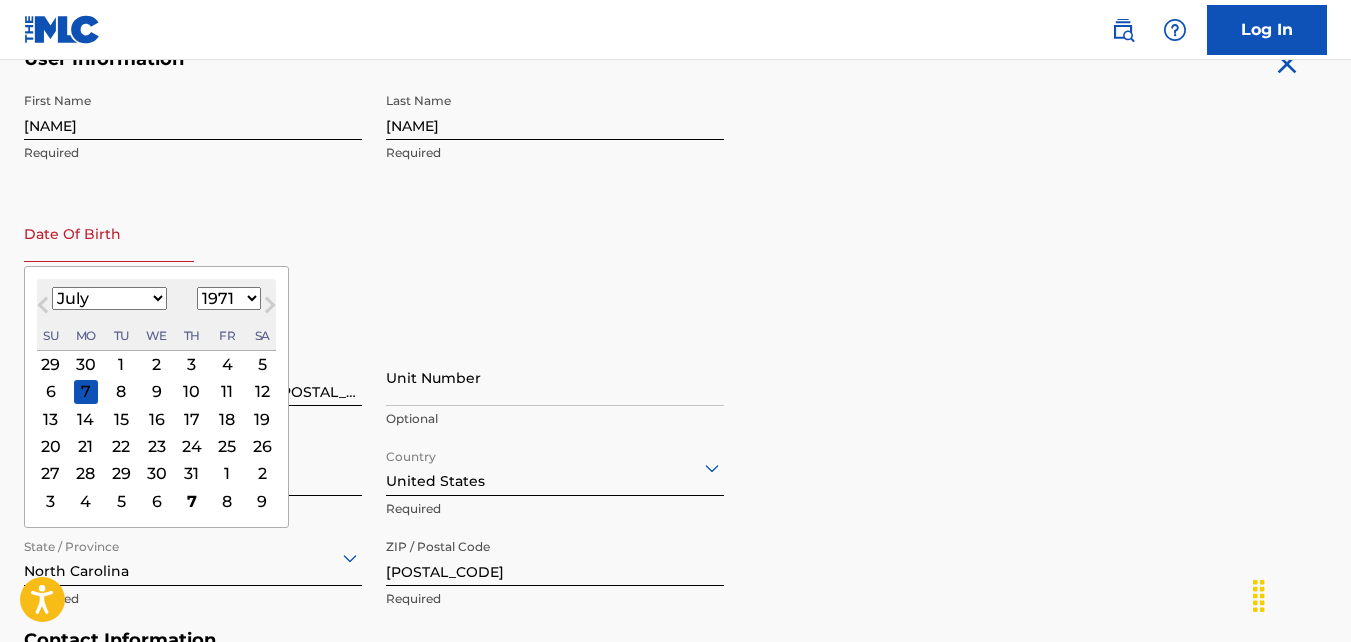 click on "1899 1900 1901 1902 1903 1904 1905 1906 1907 1908 1909 1910 1911 1912 1913 1914 1915 1916 1917 1918 1919 1920 1921 1922 1923 1924 1925 1926 1927 1928 1929 1930 1931 1932 1933 1934 1935 1936 1937 1938 1939 1940 1941 1942 1943 1944 1945 1946 1947 1948 1949 1950 1951 1952 1953 1954 1955 1956 1957 1958 1959 1960 1961 1962 1963 1964 1965 1966 1967 1968 1969 1970 1971 1972 1973 1974 1975 1976 1977 1978 1979 1980 1981 1982 1983 1984 1985 1986 1987 1988 1989 1990 1991 1992 1993 1994 1995 1996 1997 1998 1999 2000 2001 2002 2003 2004 2005 2006 2007 2008 2009 2010 2011 2012 2013 2014 2015 2016 2017 2018 2019 2020 2021 2022 2023 2024 2025 2026 2027 2028 2029 2030 2031 2032 2033 2034 2035 2036 2037 2038 2039 2040 2041 2042 2043 2044 2045 2046 2047 2048 2049 2050 2051 2052 2053 2054 2055 2056 2057 2058 2059 2060 2061 2062 2063 2064 2065 2066 2067 2068 2069 2070 2071 2072 2073 2074 2075 2076 2077 2078 2079 2080 2081 2082 2083 2084 2085 2086 2087 2088 2089 2090 2091 2092 2093 2094 2095 2096 2097 2098 2099 2100" at bounding box center [229, 298] 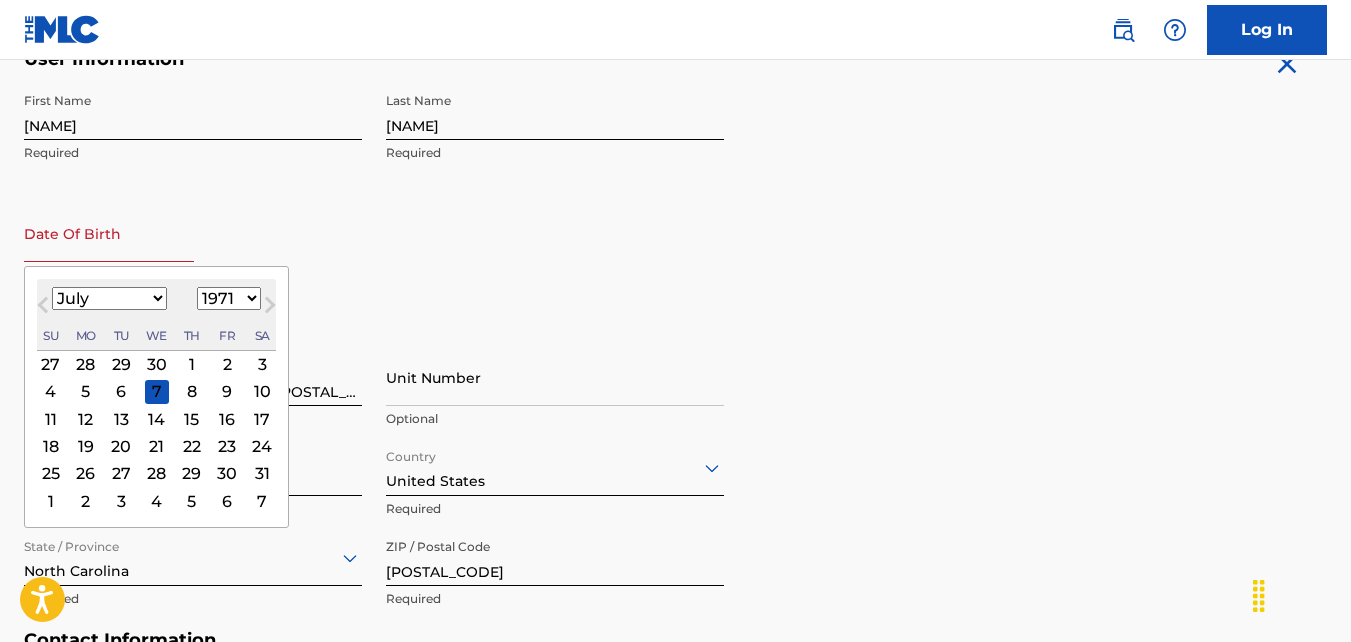 click on "1" at bounding box center [192, 364] 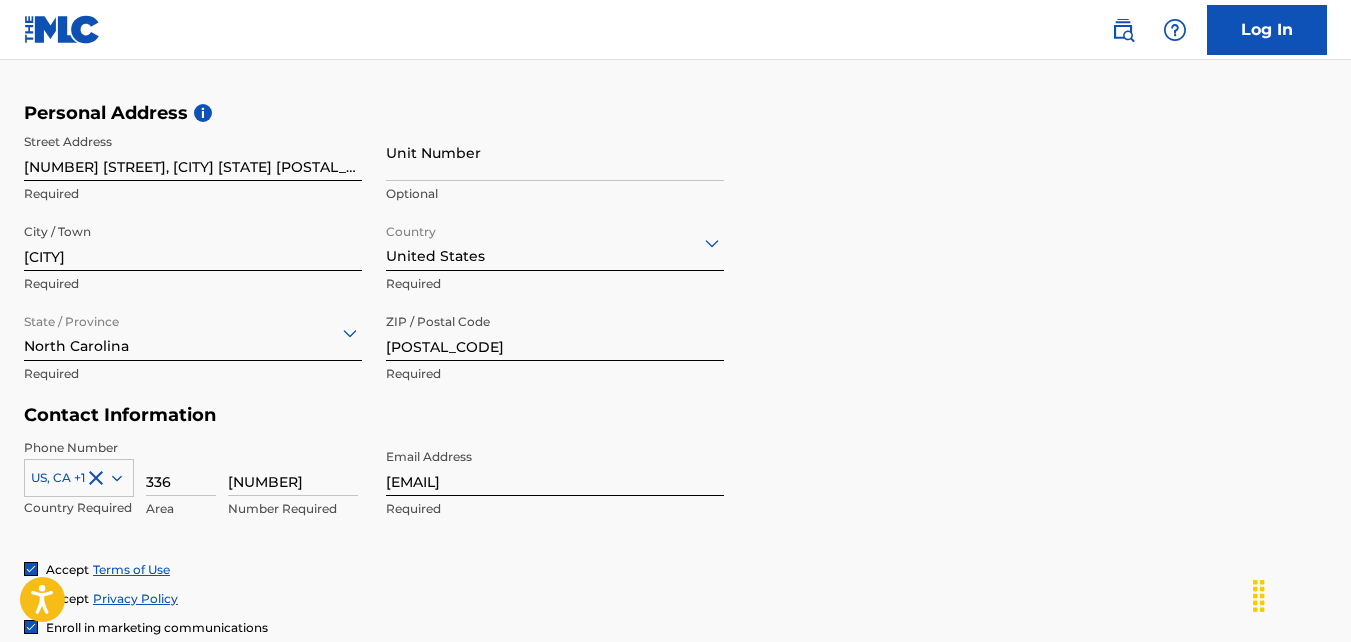 scroll, scrollTop: 922, scrollLeft: 0, axis: vertical 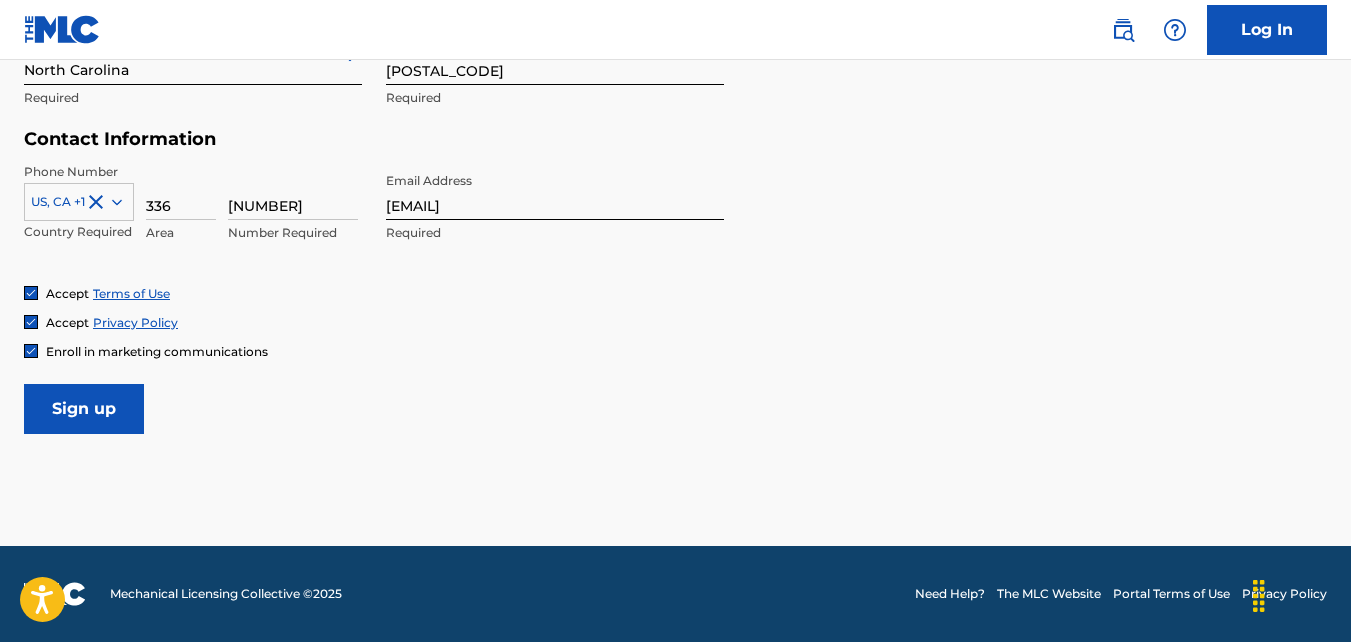 click on "Sign up" at bounding box center (84, 409) 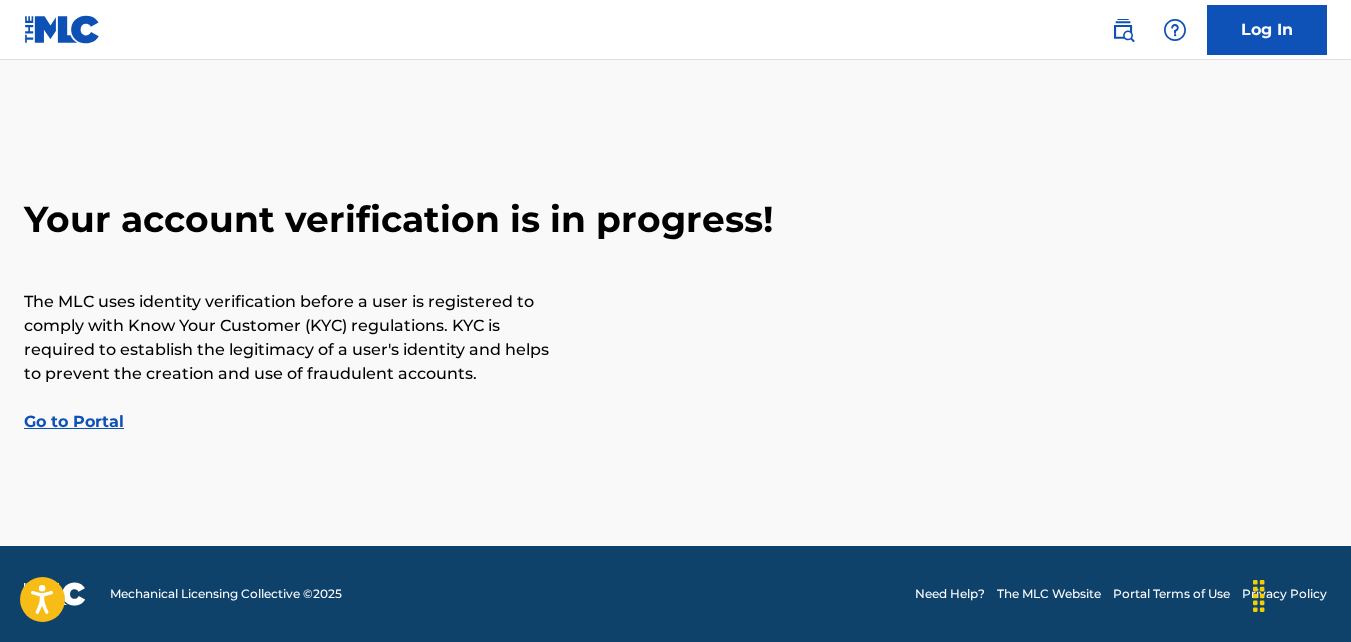 scroll, scrollTop: 0, scrollLeft: 0, axis: both 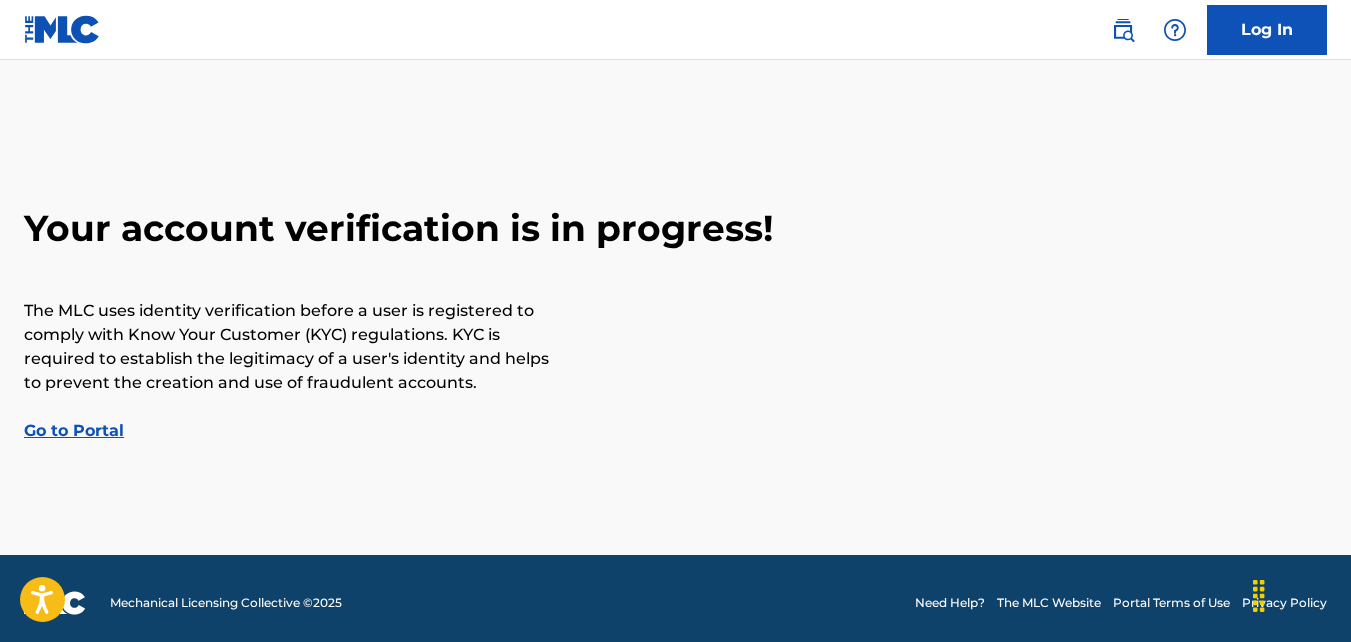 click on "Go to Portal" at bounding box center (74, 430) 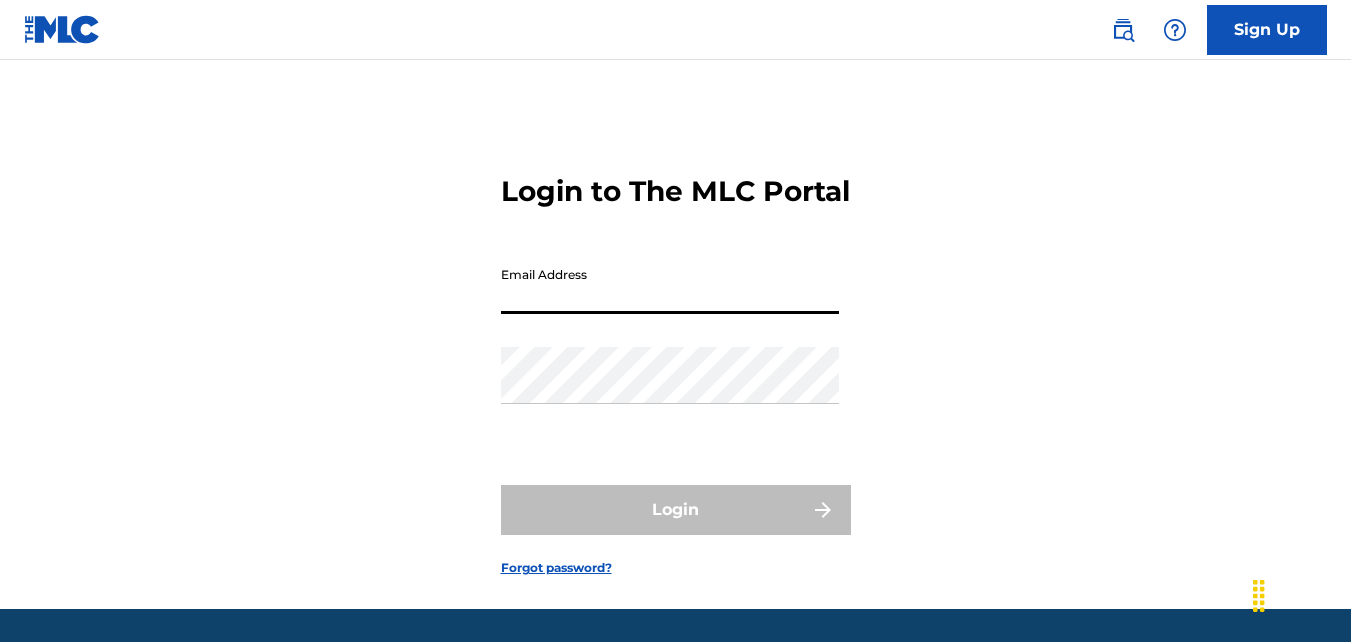 click on "Email Address" at bounding box center (670, 285) 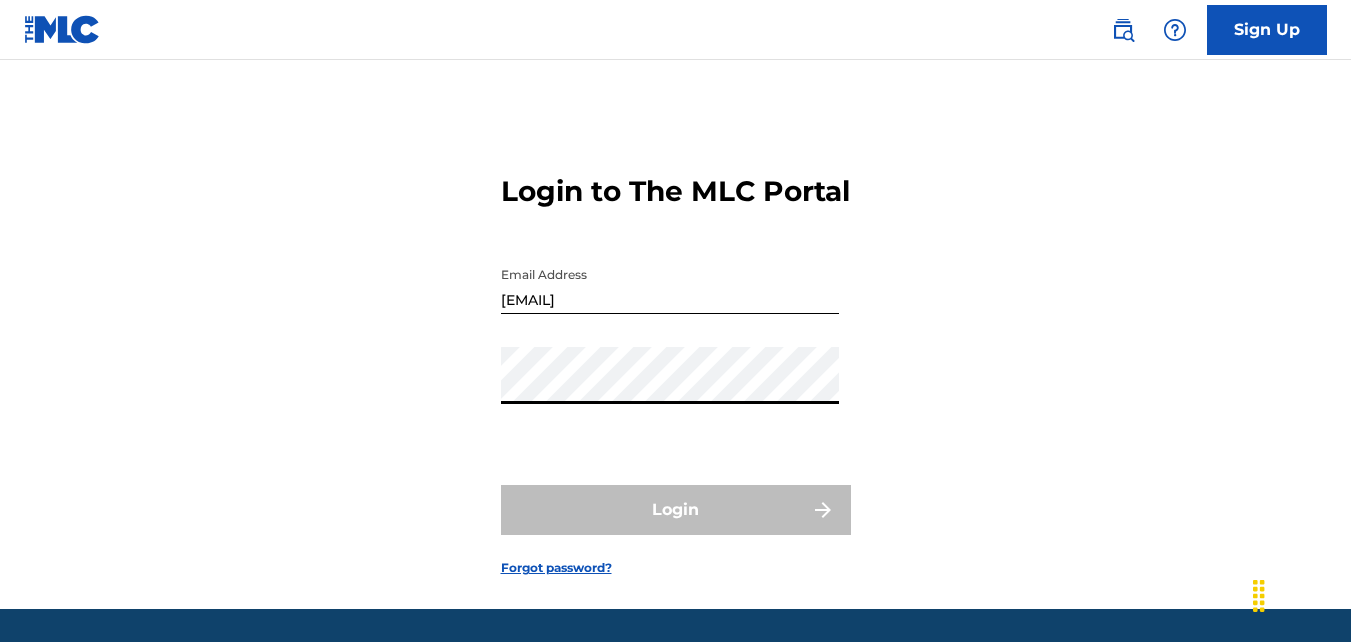 click on "Login to The MLC Portal Email Address cliffc629@gmail.com Password Login Forgot password?" at bounding box center (676, 359) 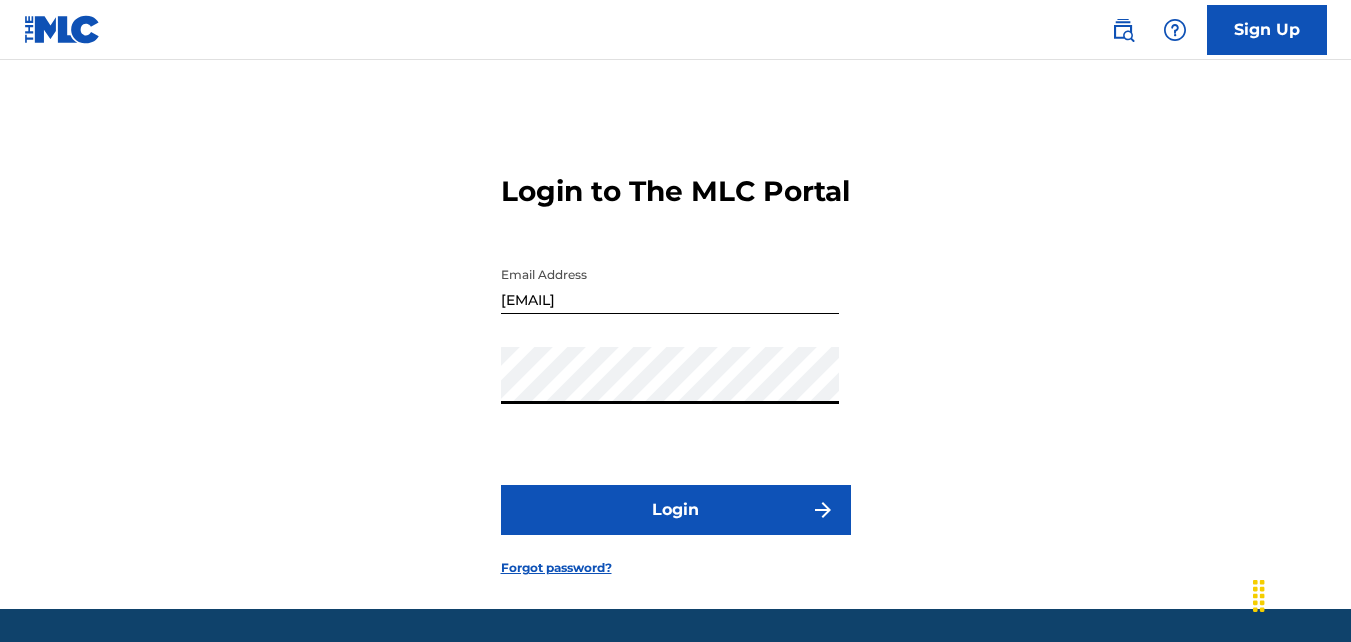 click on "Login" at bounding box center [676, 510] 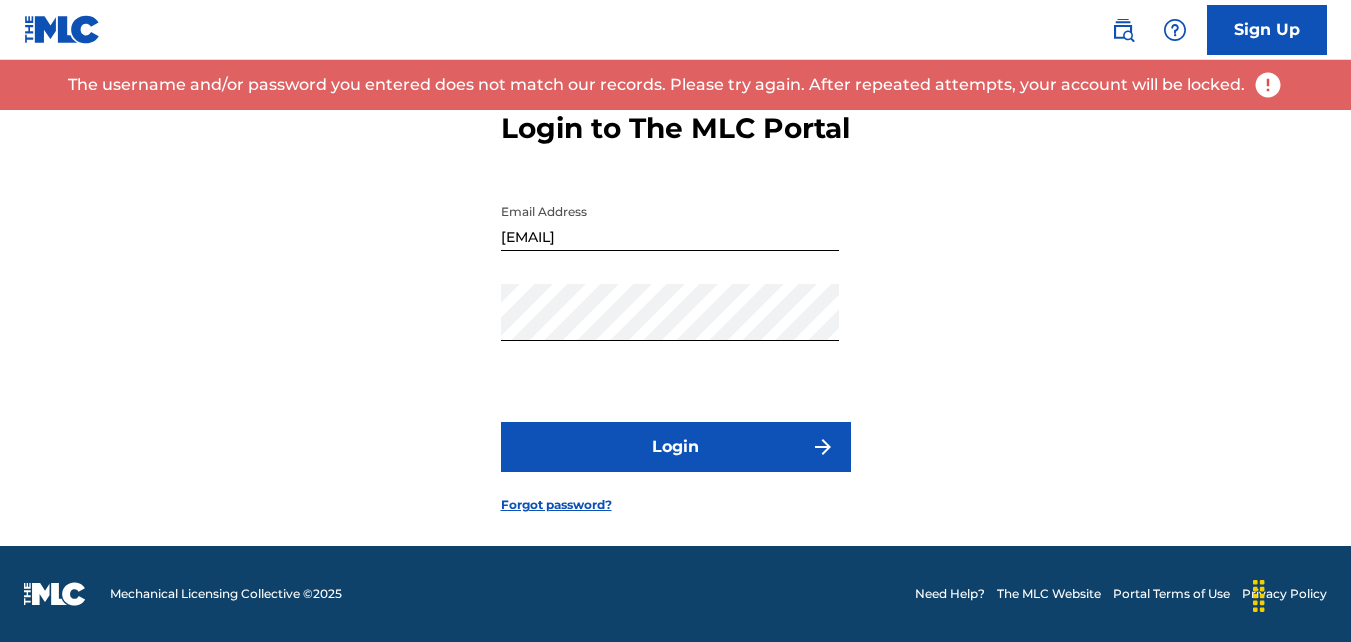 scroll, scrollTop: 98, scrollLeft: 0, axis: vertical 